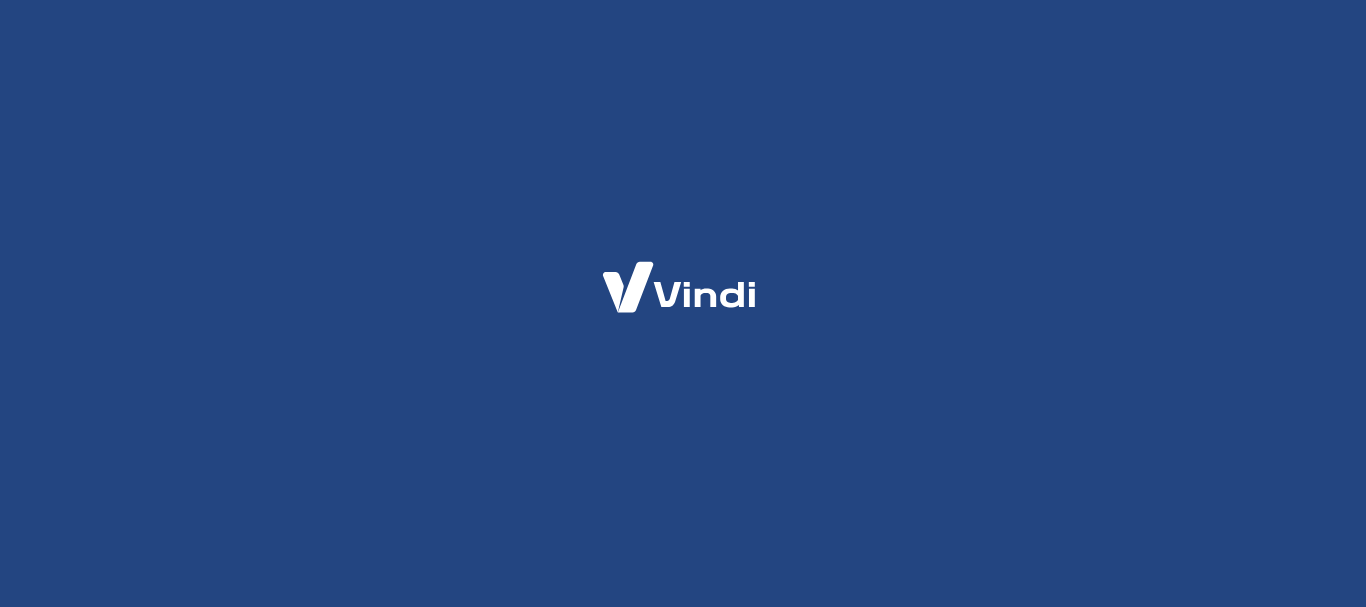 scroll, scrollTop: 0, scrollLeft: 0, axis: both 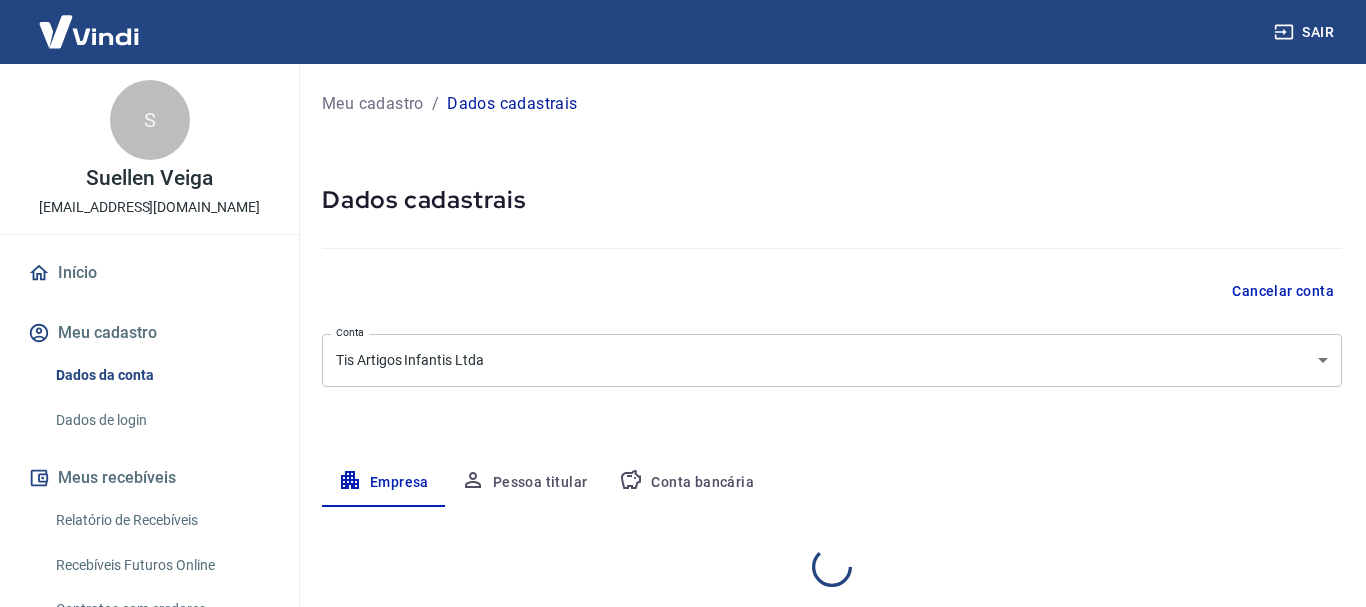 select on "PR" 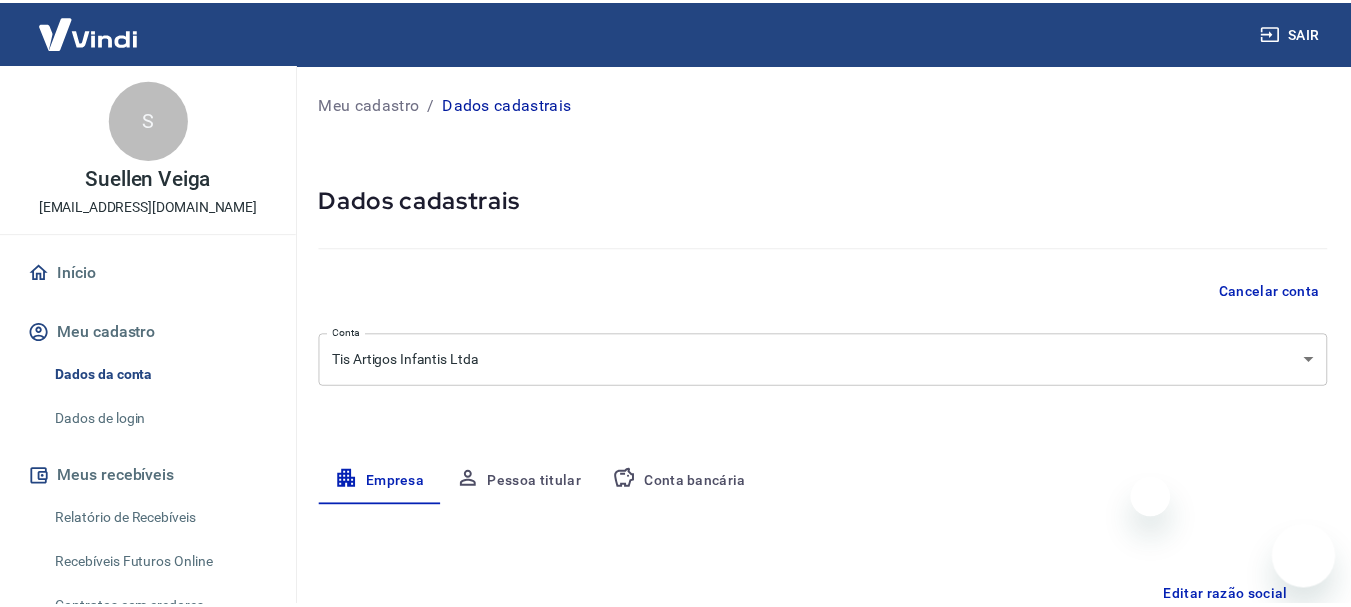 scroll, scrollTop: 0, scrollLeft: 0, axis: both 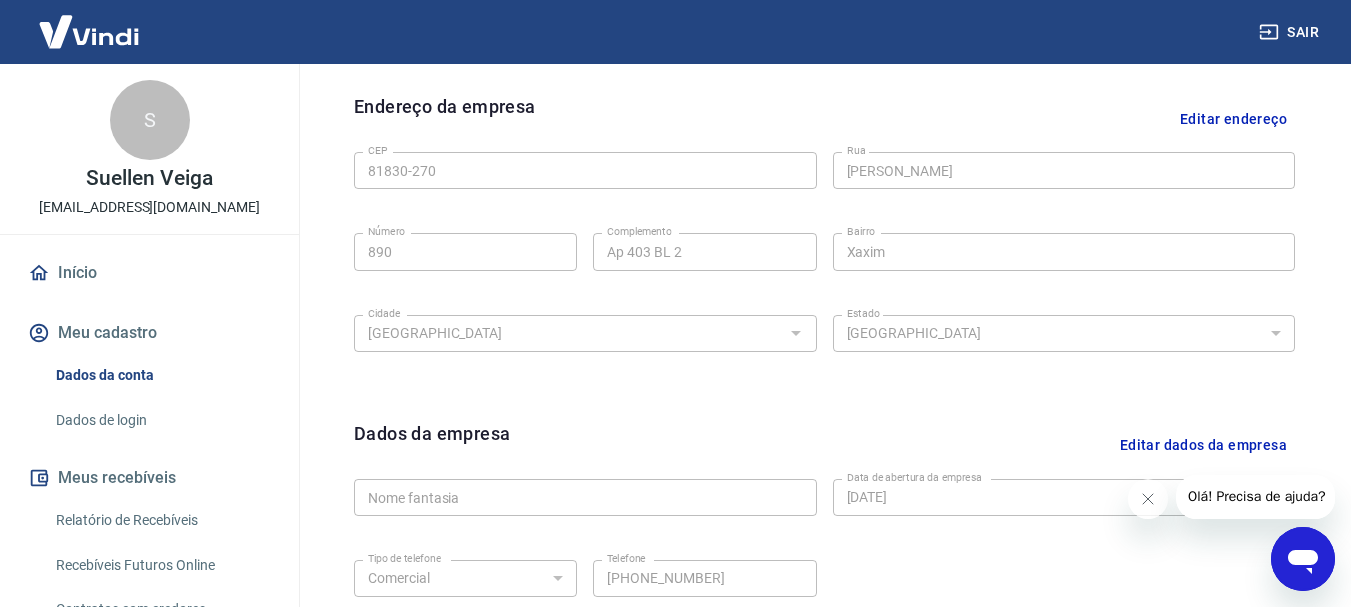 click on "Editar endereço" at bounding box center [1233, 118] 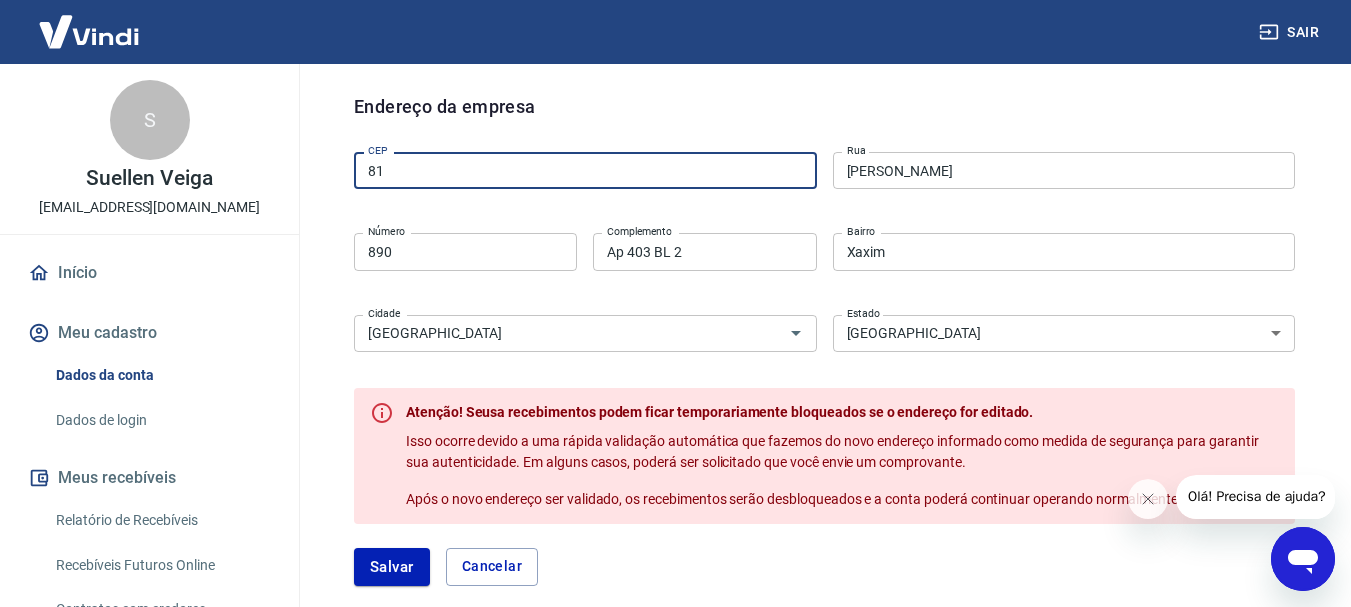 type on "8" 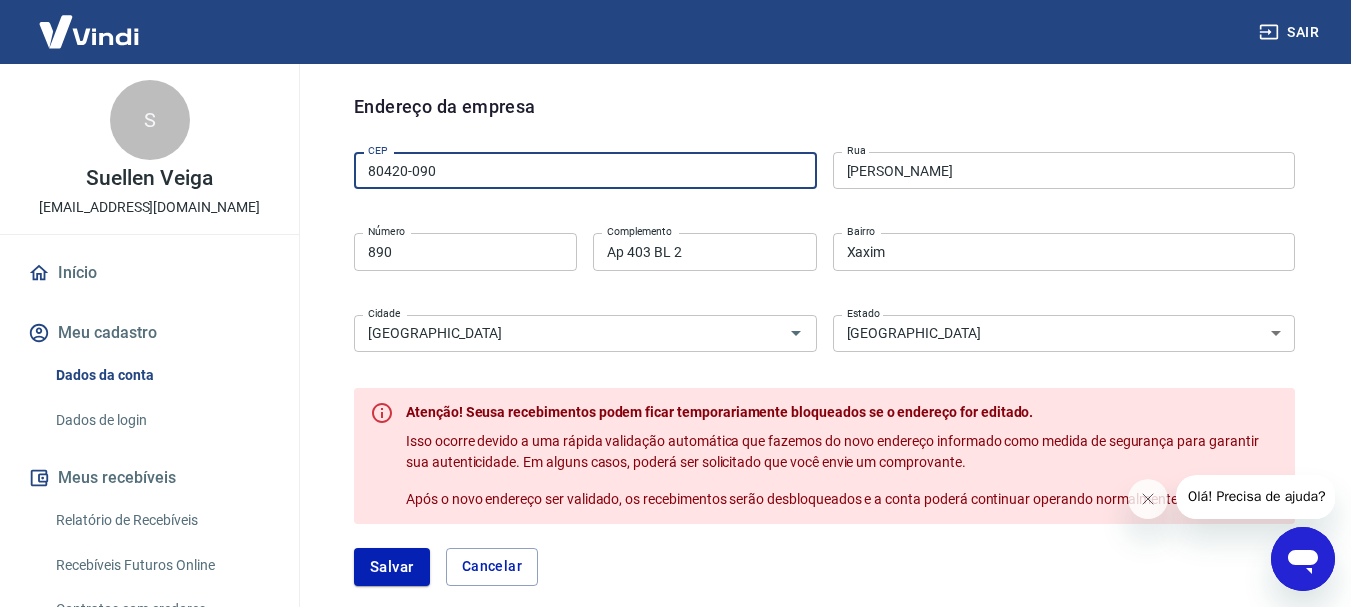 type on "80420-090" 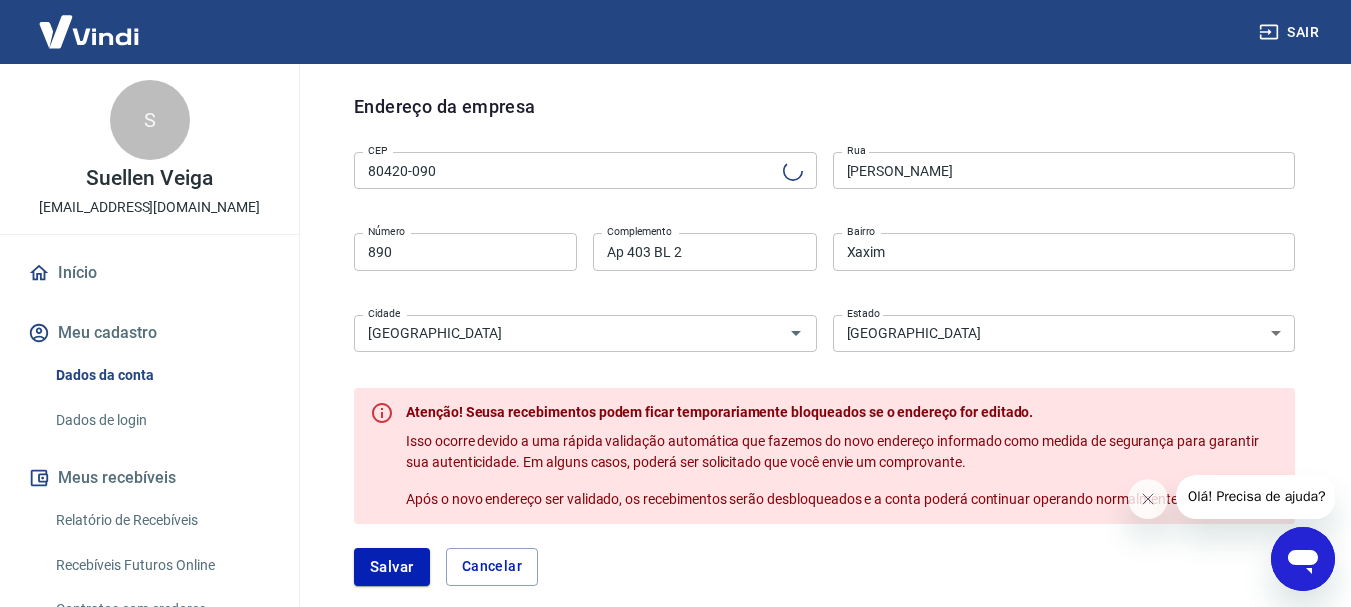 type on "[GEOGRAPHIC_DATA]" 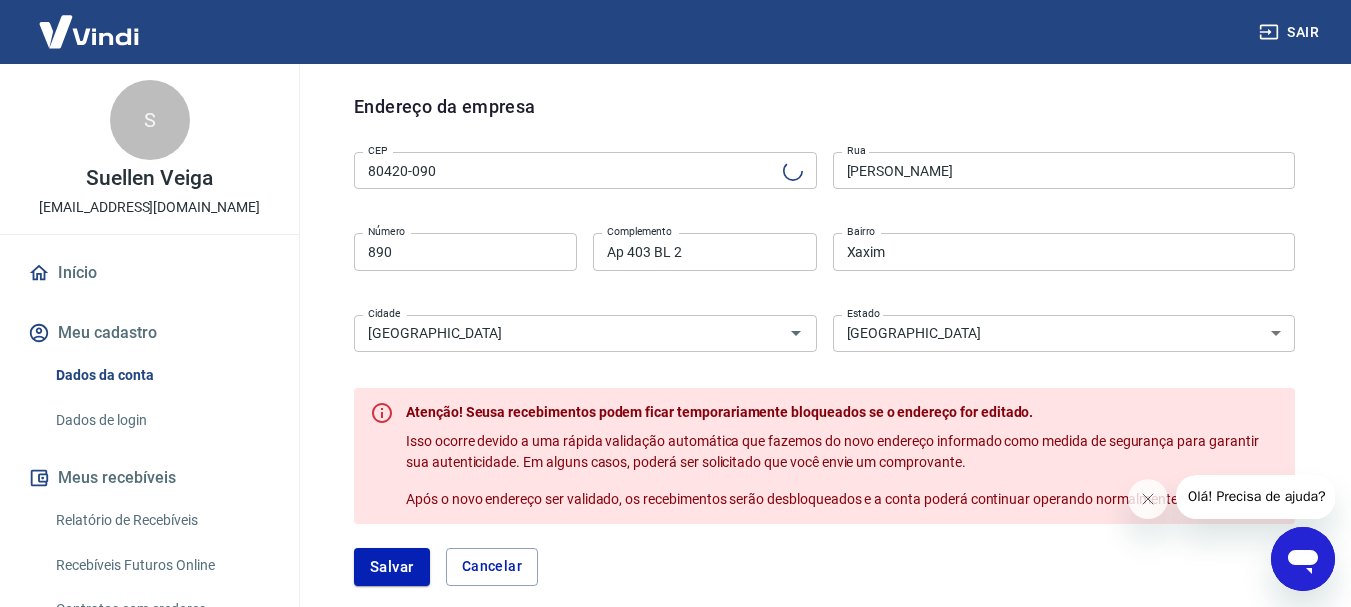 type on "Batel" 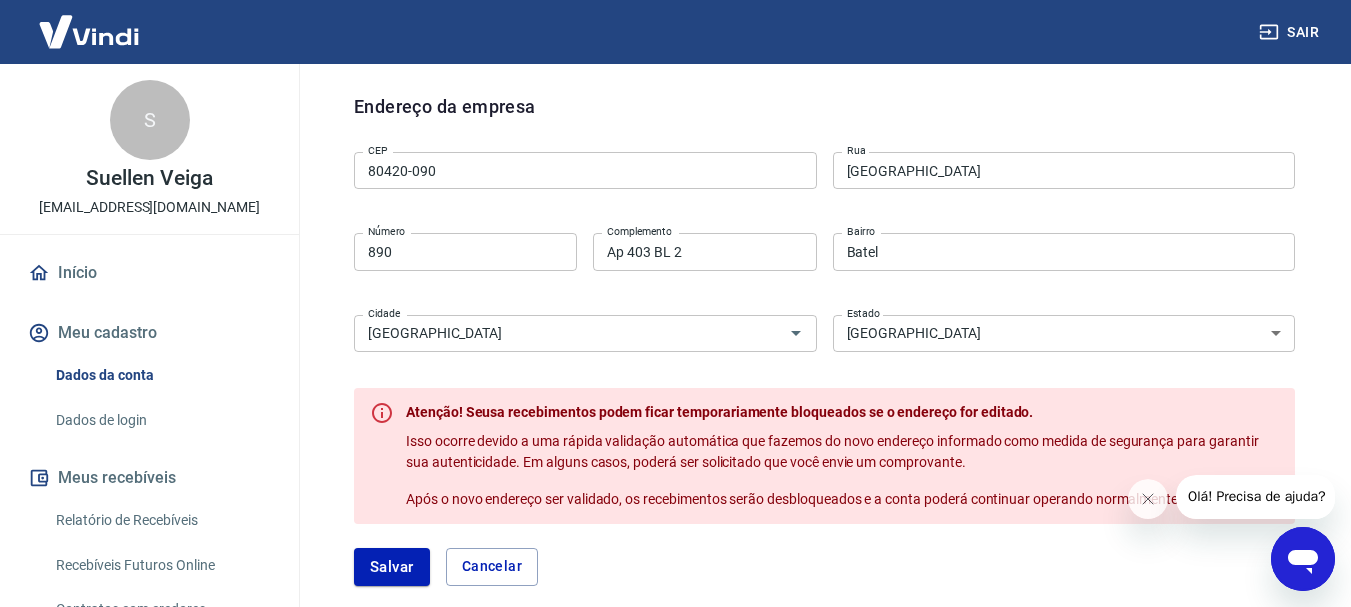 click on "Sair S Suellen Veiga [EMAIL_ADDRESS][DOMAIN_NAME] Início Meu cadastro Dados da conta Dados de login Meus recebíveis Relatório de Recebíveis Recebíveis Futuros Online Contratos com credores Disponibilização de agenda Segurança Fale conosco Volte para o portal de gerenciamento de vendas do Intermediador. Voltar para  Intermediador Meu cadastro / Dados cadastrais Dados cadastrais Cancelar conta Conta Tis Artigos Infantis Ltda [object Object] Conta Empresa Pessoa titular Conta bancária Editar razão social Razão social Tis Artigos Infantis Ltda Razão social CNPJ 37.948.686/0001-57 CNPJ Endereço da empresa CEP 80420-090 CEP [GEOGRAPHIC_DATA] Rua Número 890 Número Complemento Ap 403 BL 2 Complemento [GEOGRAPHIC_DATA] [GEOGRAPHIC_DATA] [GEOGRAPHIC_DATA] [GEOGRAPHIC_DATA] [GEOGRAPHIC_DATA] [GEOGRAPHIC_DATA] [GEOGRAPHIC_DATA] [GEOGRAPHIC_DATA] [GEOGRAPHIC_DATA] [GEOGRAPHIC_DATA] [GEOGRAPHIC_DATA] [GEOGRAPHIC_DATA] [GEOGRAPHIC_DATA] [GEOGRAPHIC_DATA] [GEOGRAPHIC_DATA] [GEOGRAPHIC_DATA] [GEOGRAPHIC_DATA] [GEOGRAPHIC_DATA] [GEOGRAPHIC_DATA] [GEOGRAPHIC_DATA] [GEOGRAPHIC_DATA] [GEOGRAPHIC_DATA] [GEOGRAPHIC_DATA] [GEOGRAPHIC_DATA] [GEOGRAPHIC_DATA]" at bounding box center [675, -332] 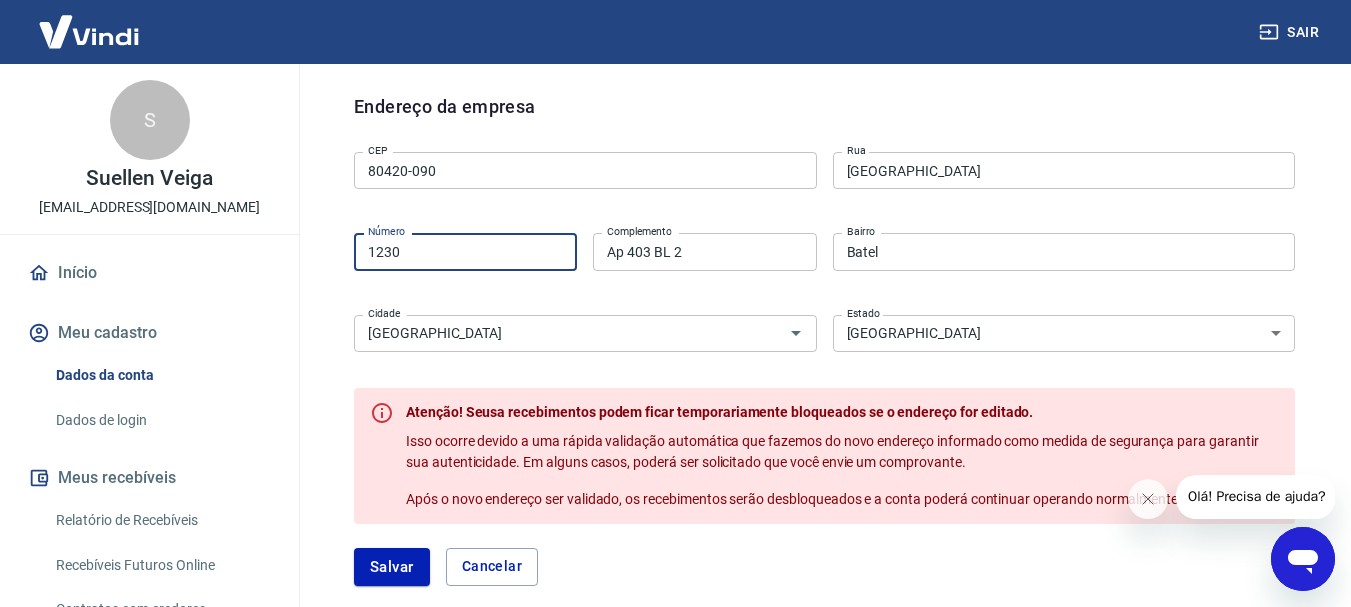 type on "1230" 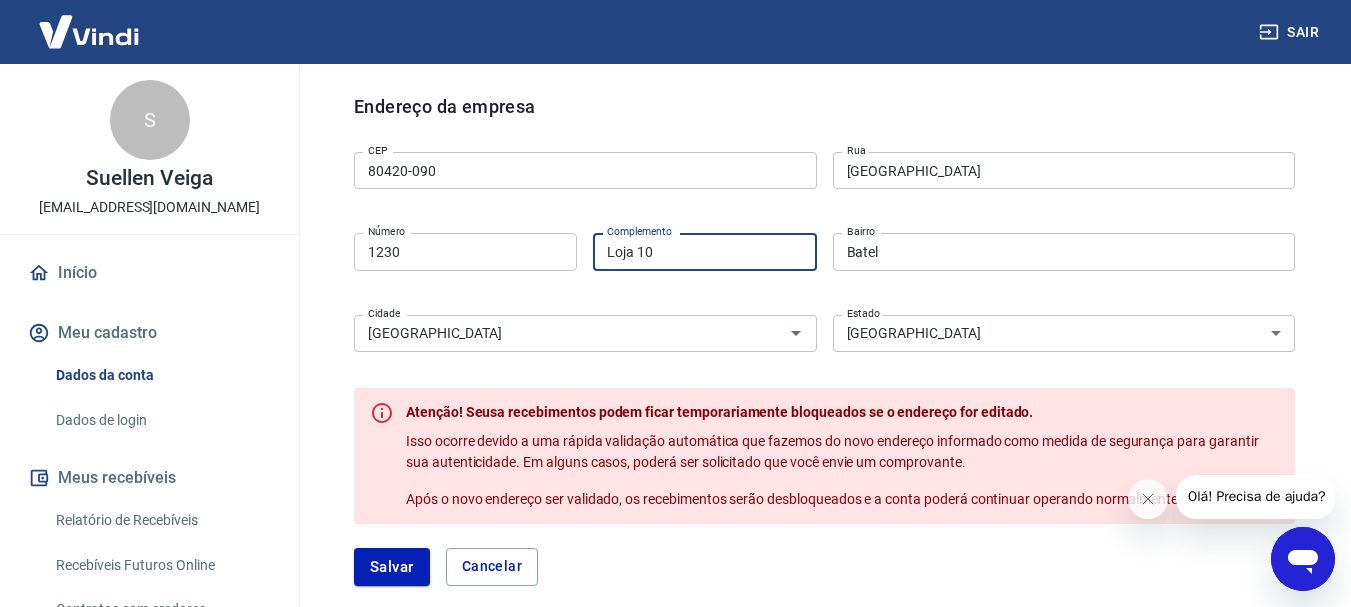 type on "Loja 10" 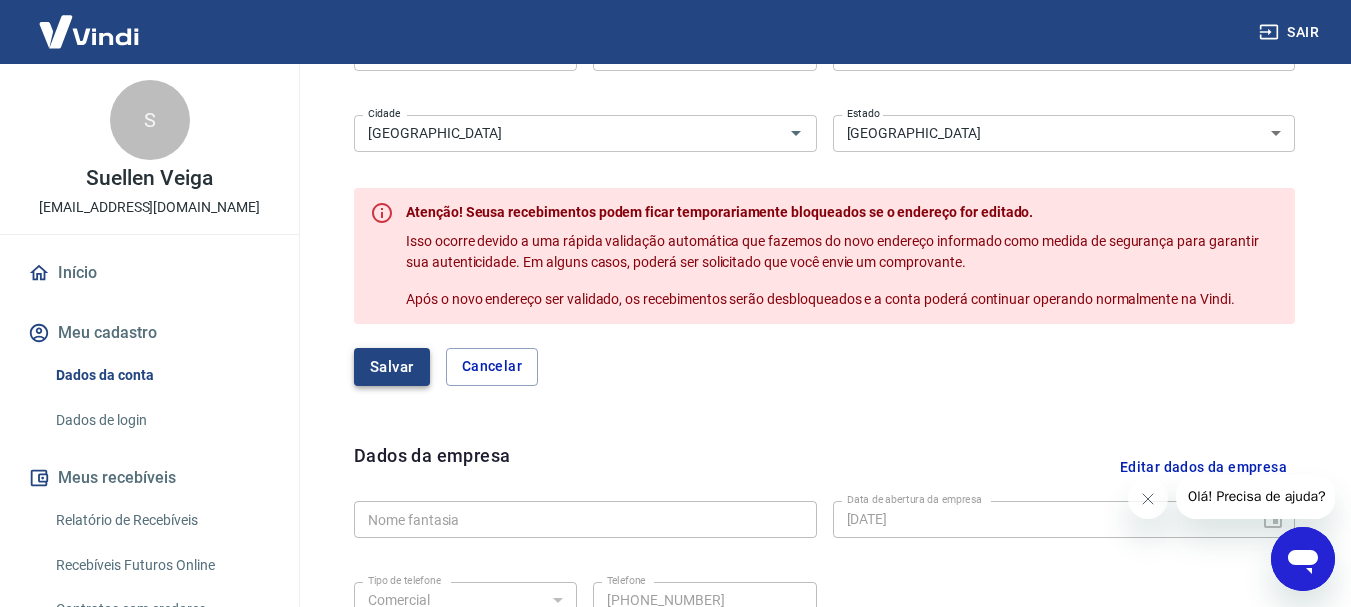 click on "Salvar" at bounding box center (392, 367) 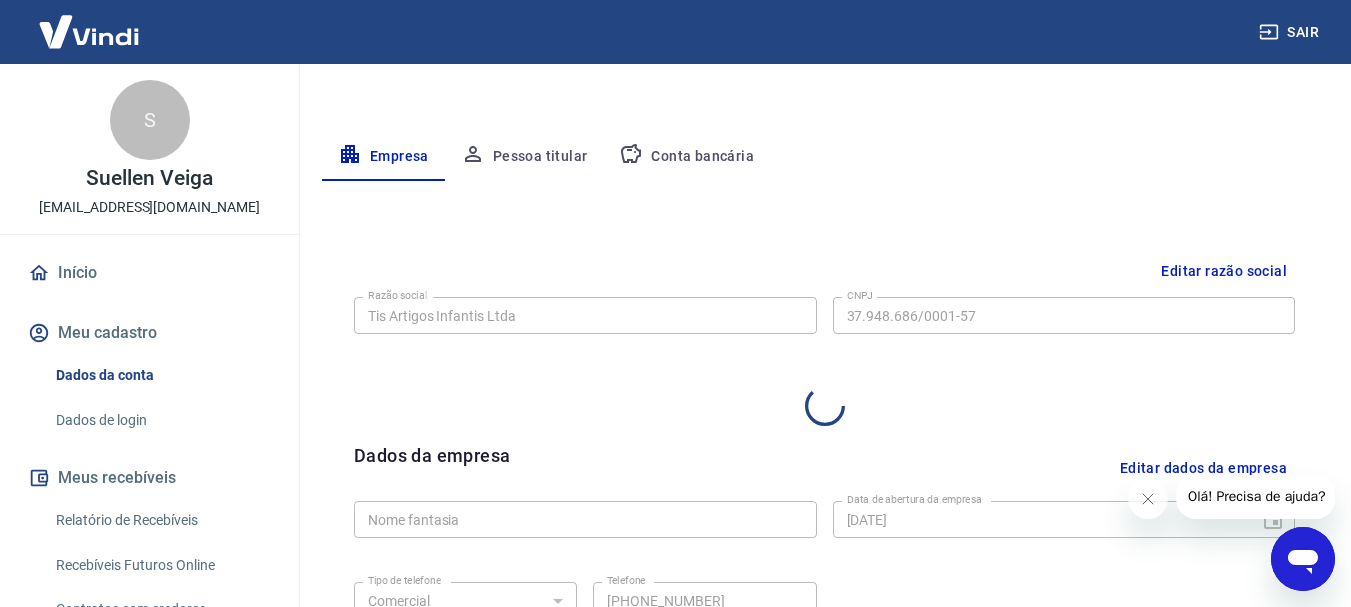select on "PR" 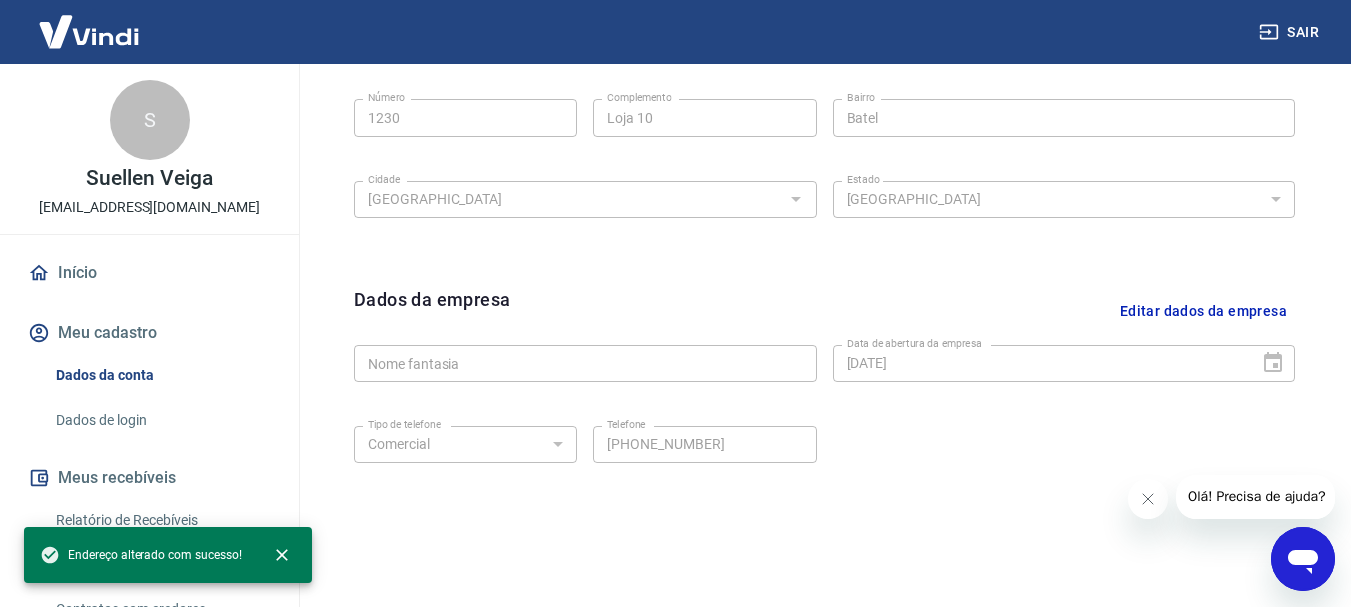 scroll, scrollTop: 813, scrollLeft: 0, axis: vertical 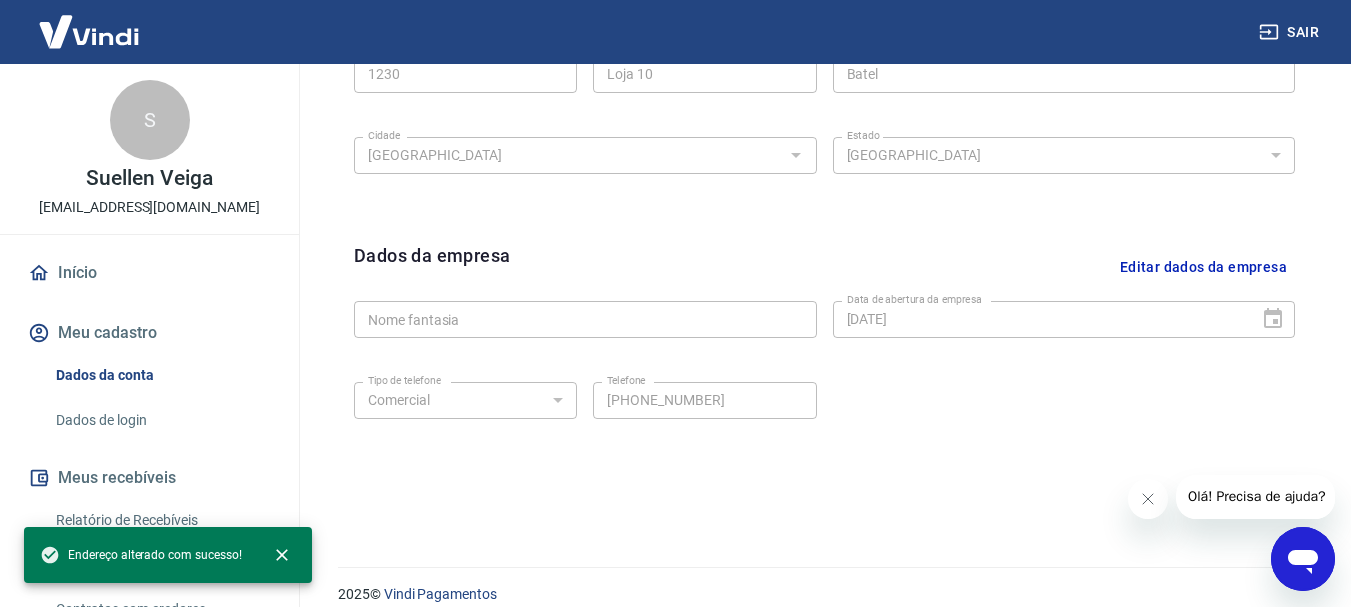 click on "Editar dados da empresa" at bounding box center (1203, 267) 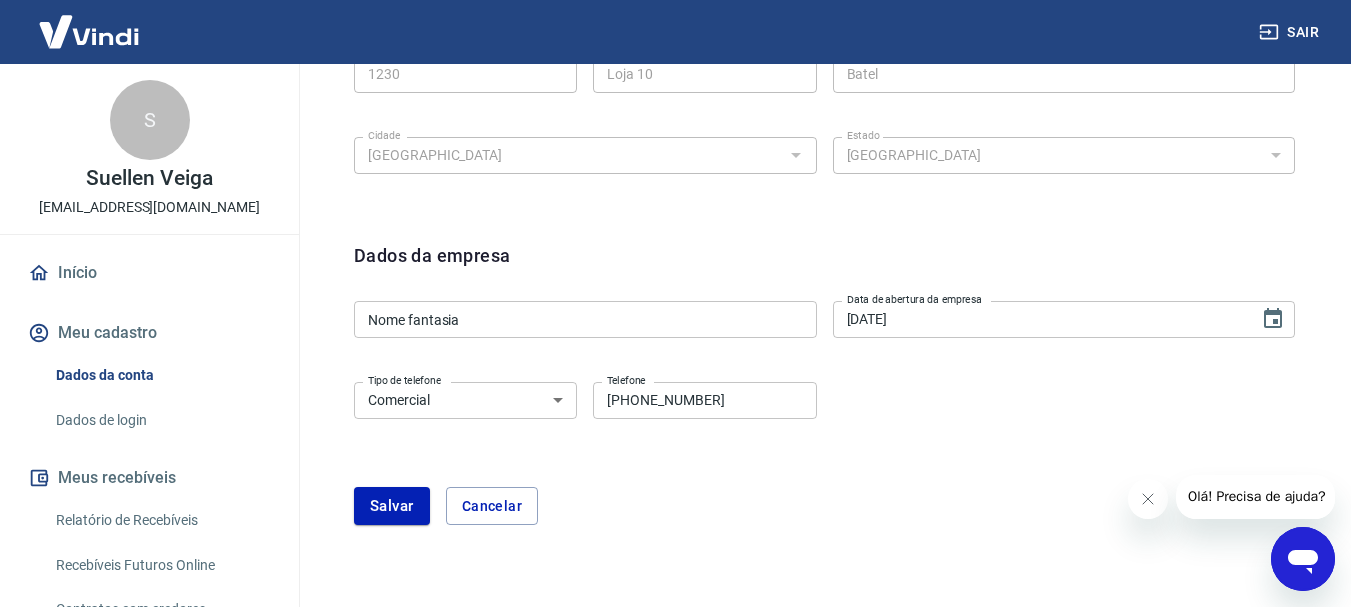click on "Nome fantasia" at bounding box center [585, 319] 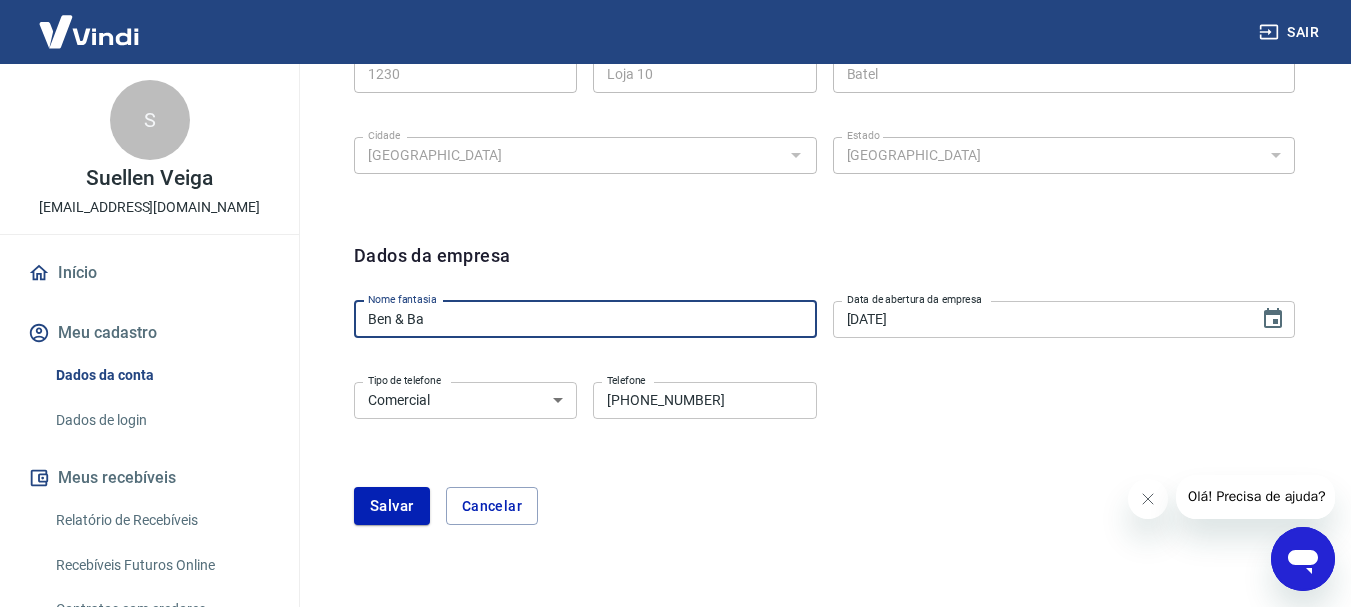 type on "Ben & Bat" 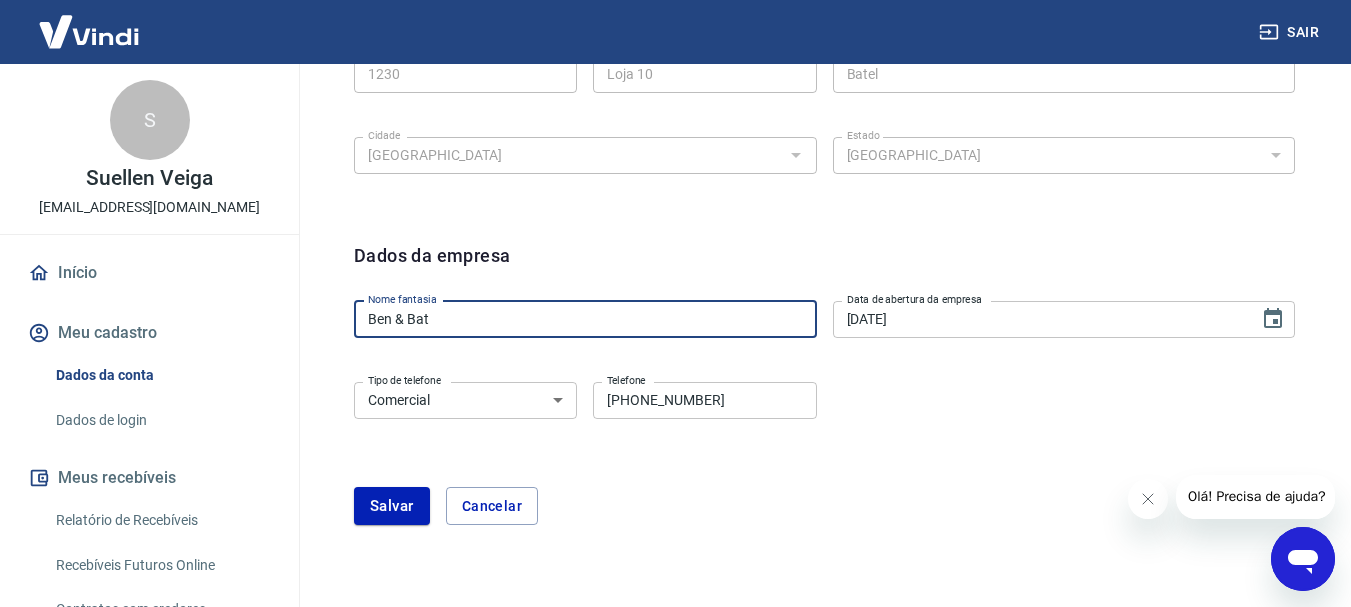 click on "Salvar" at bounding box center (392, 506) 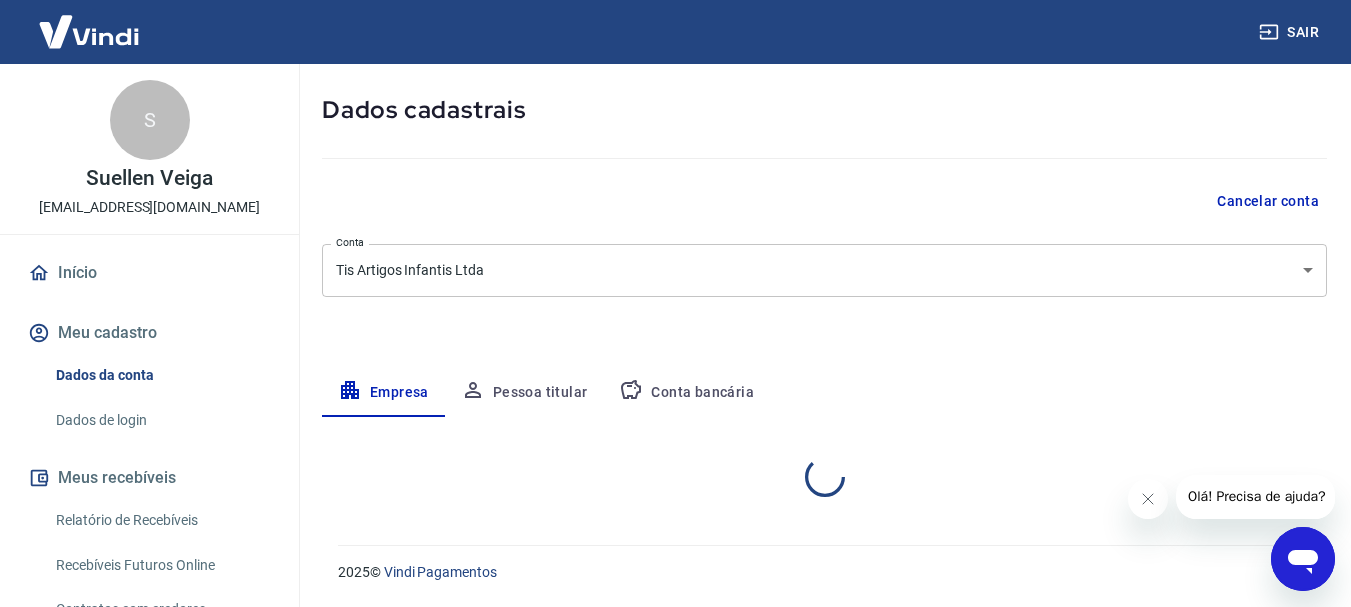 select on "PR" 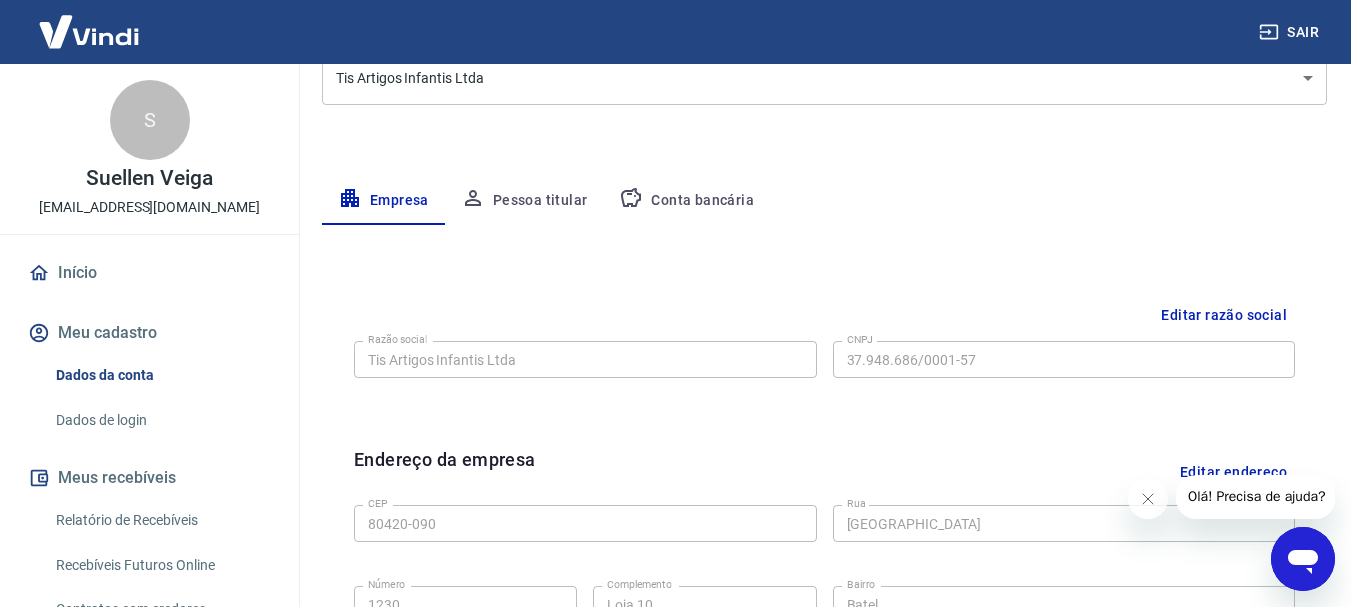 click on "Editar razão social" at bounding box center (824, 315) 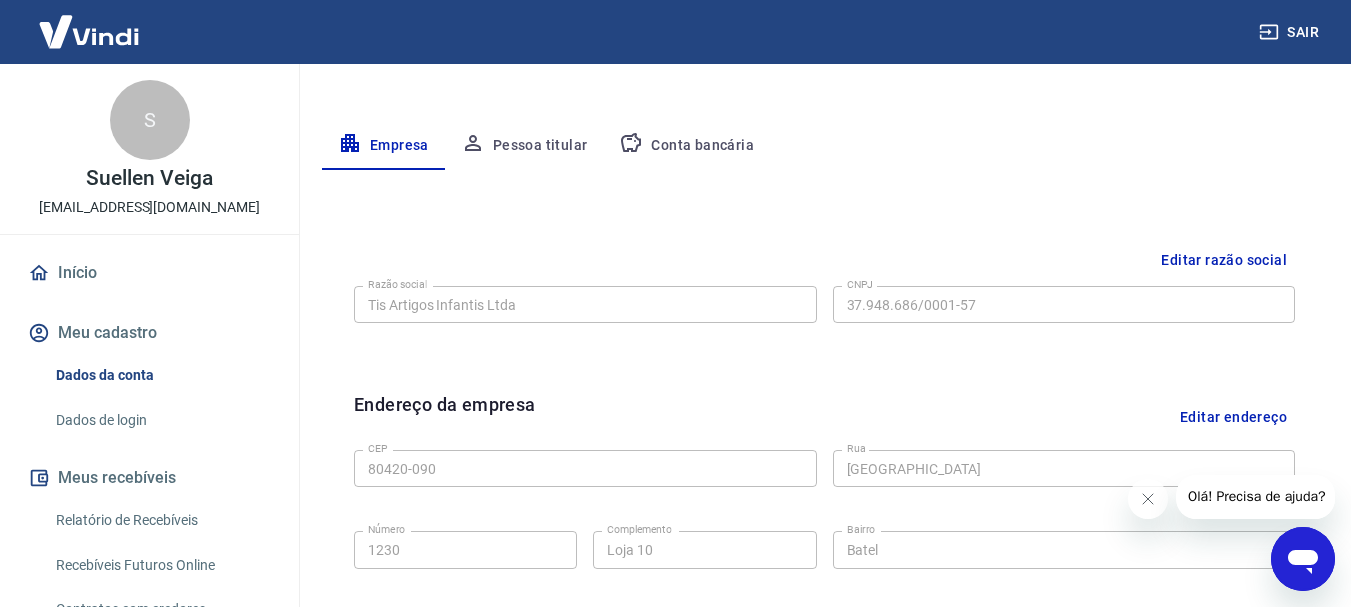 click on "Conta bancária" at bounding box center [686, 146] 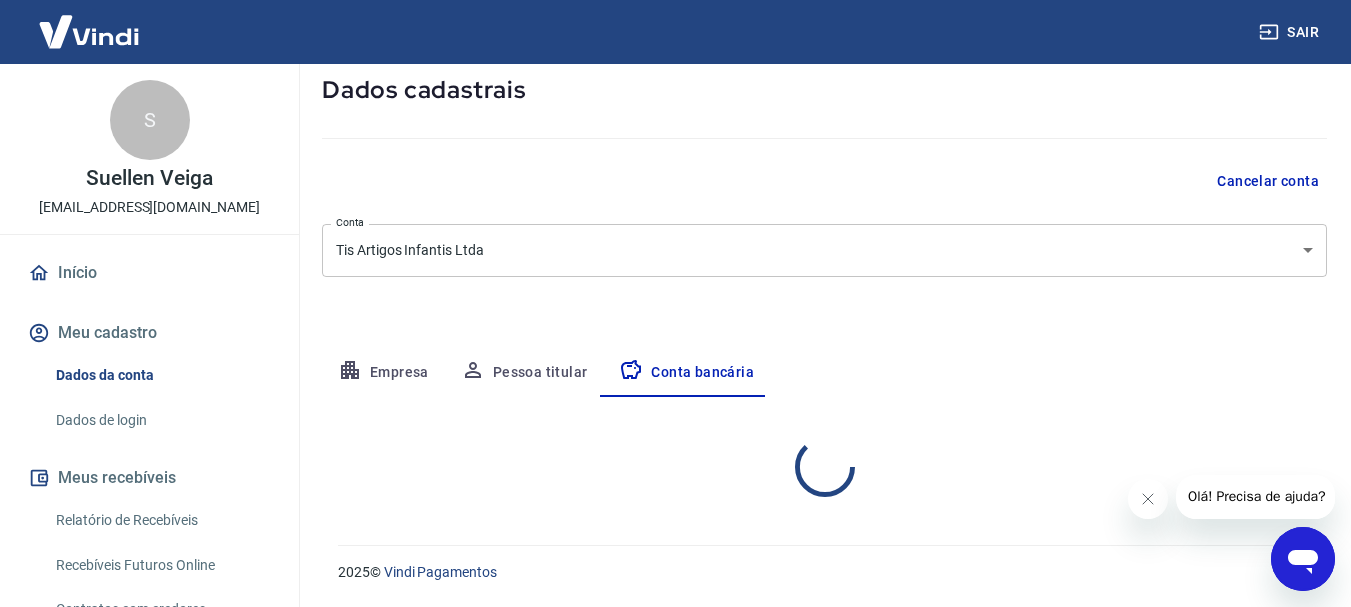 select on "1" 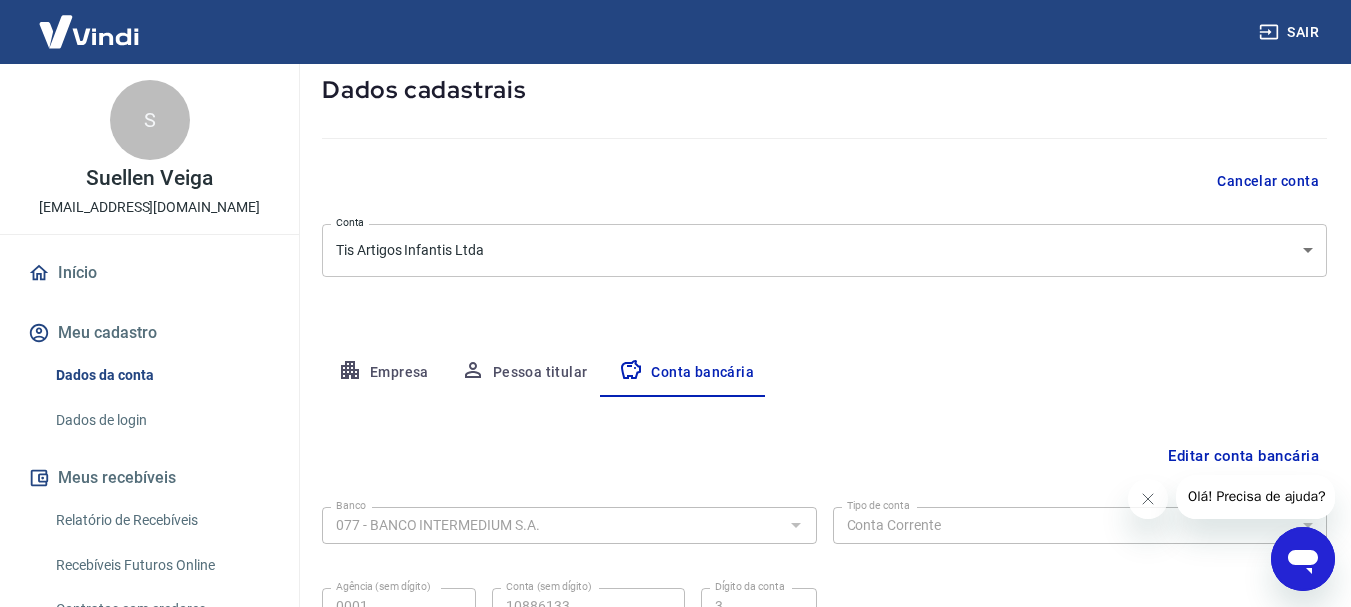 scroll, scrollTop: 304, scrollLeft: 0, axis: vertical 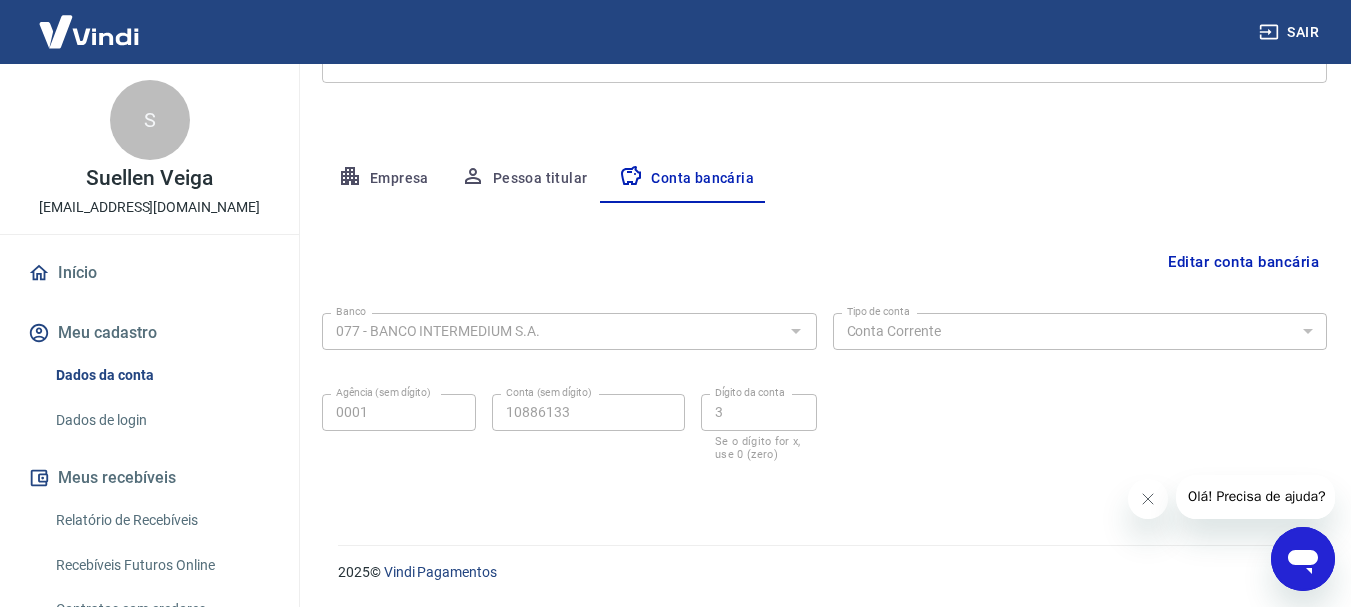 click on "Editar conta bancária" at bounding box center [1243, 262] 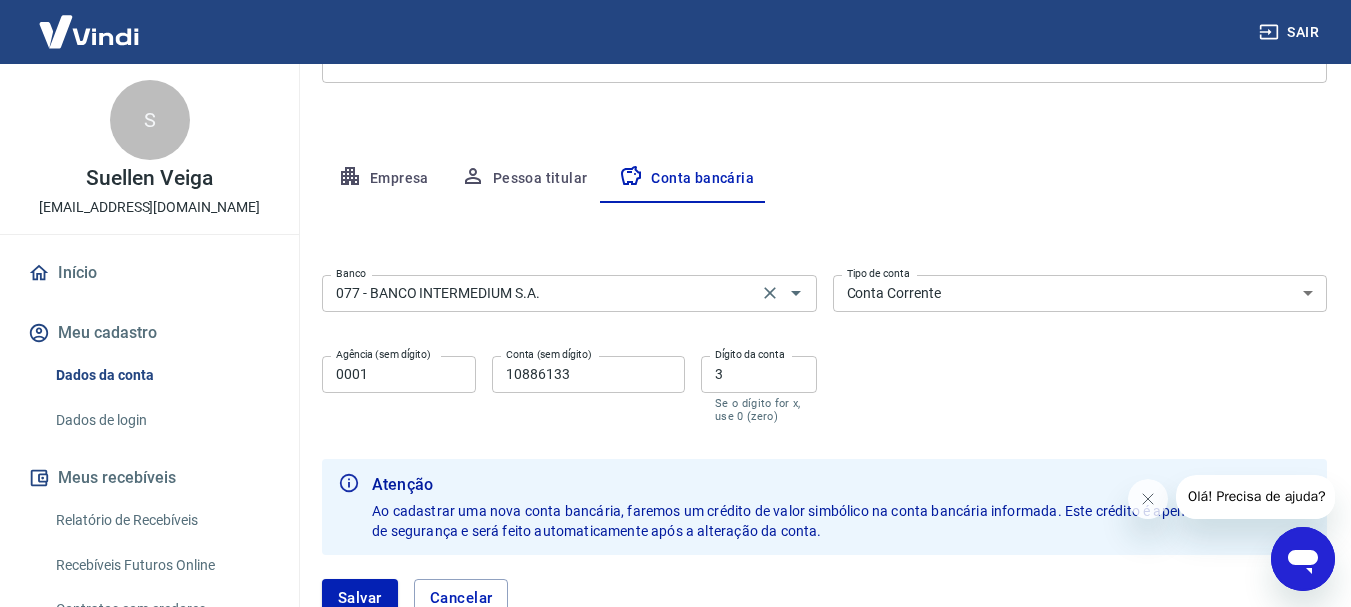 click on "077 - BANCO INTERMEDIUM S.A." at bounding box center [540, 293] 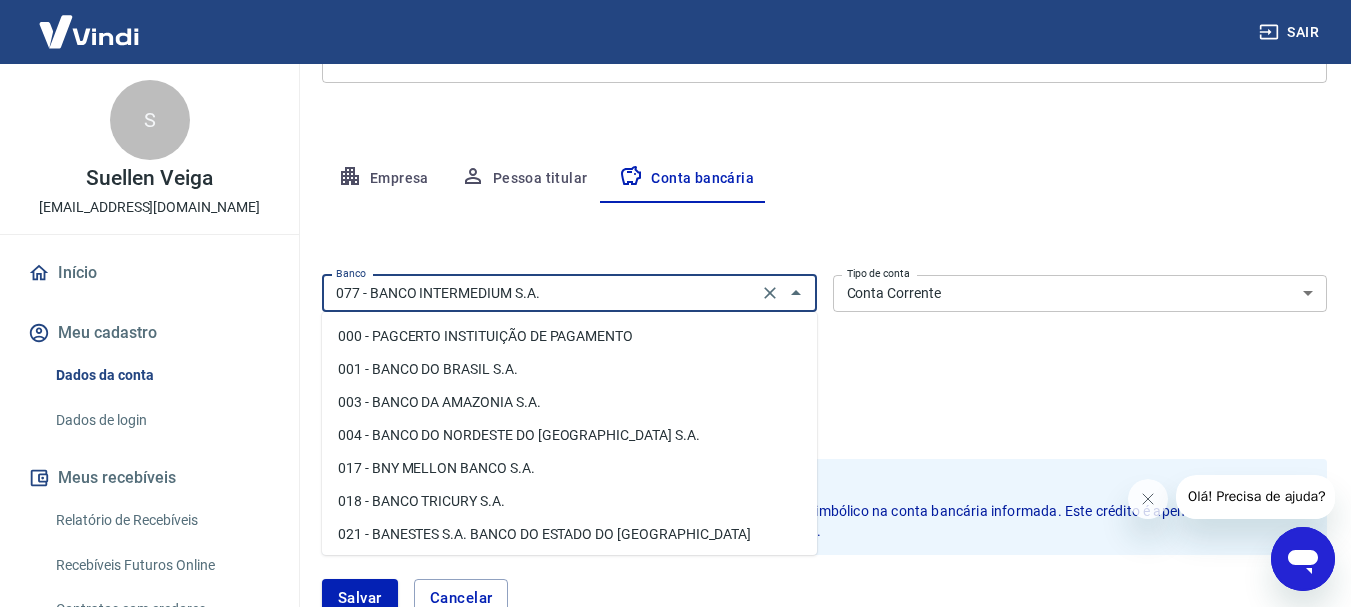 click on "077 - BANCO INTERMEDIUM S.A." at bounding box center [540, 293] 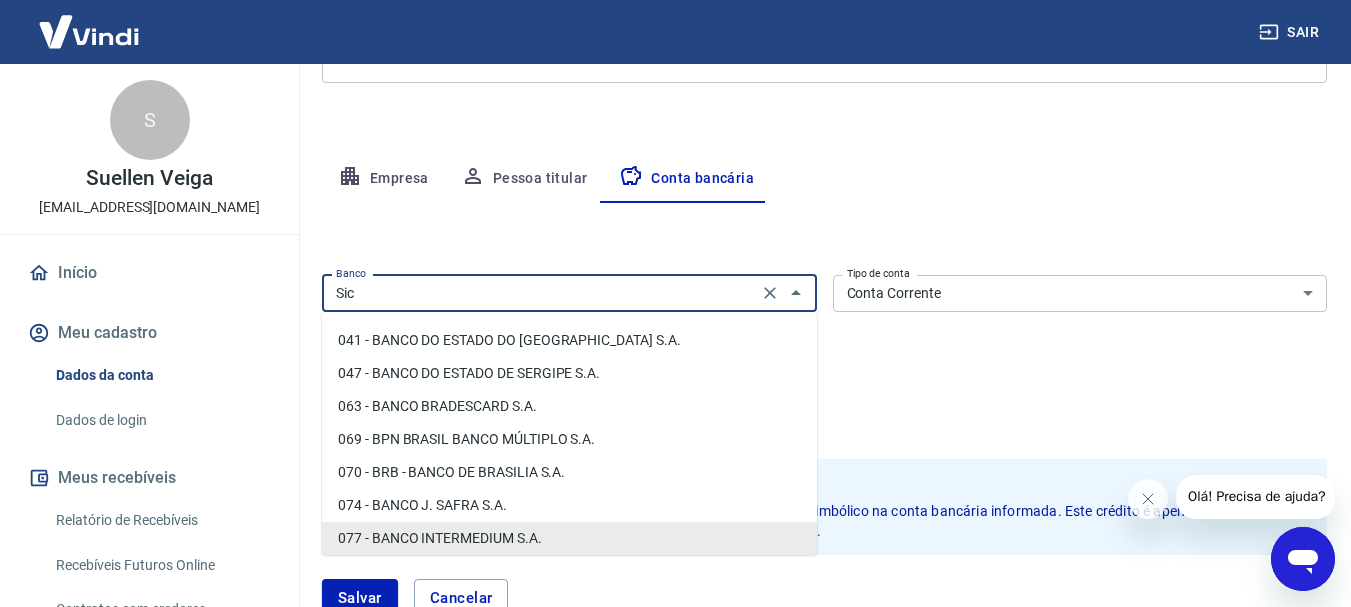 scroll, scrollTop: 0, scrollLeft: 0, axis: both 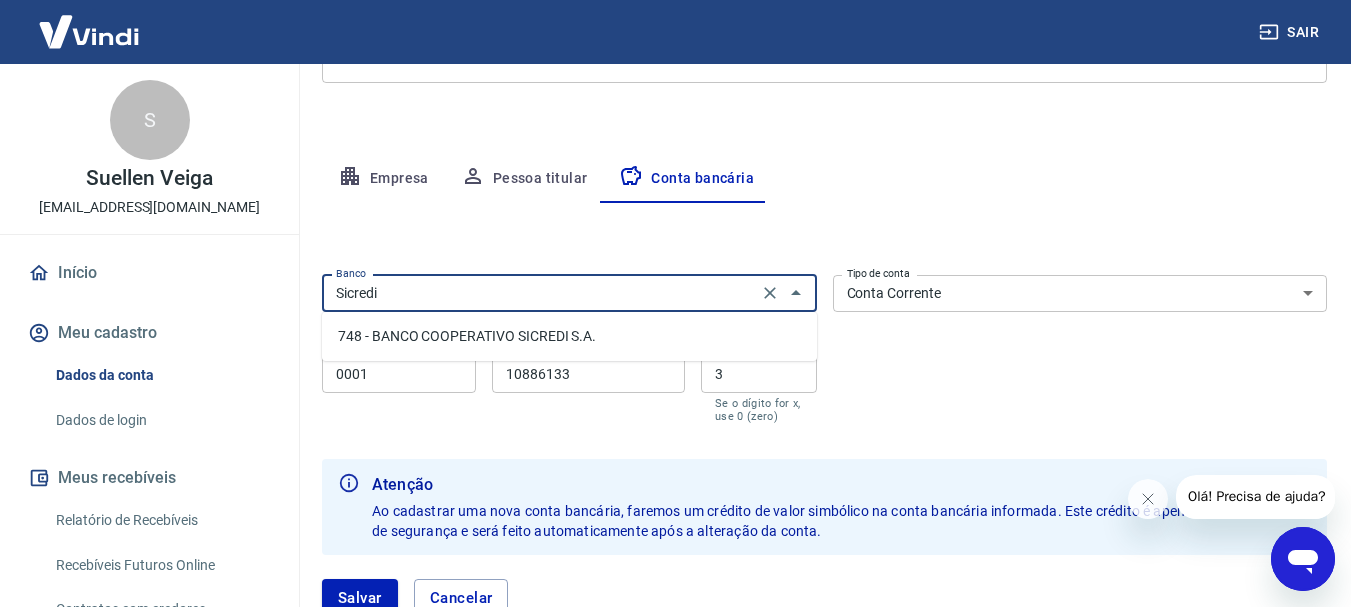 click on "748 - BANCO COOPERATIVO SICREDI S.A." at bounding box center (569, 336) 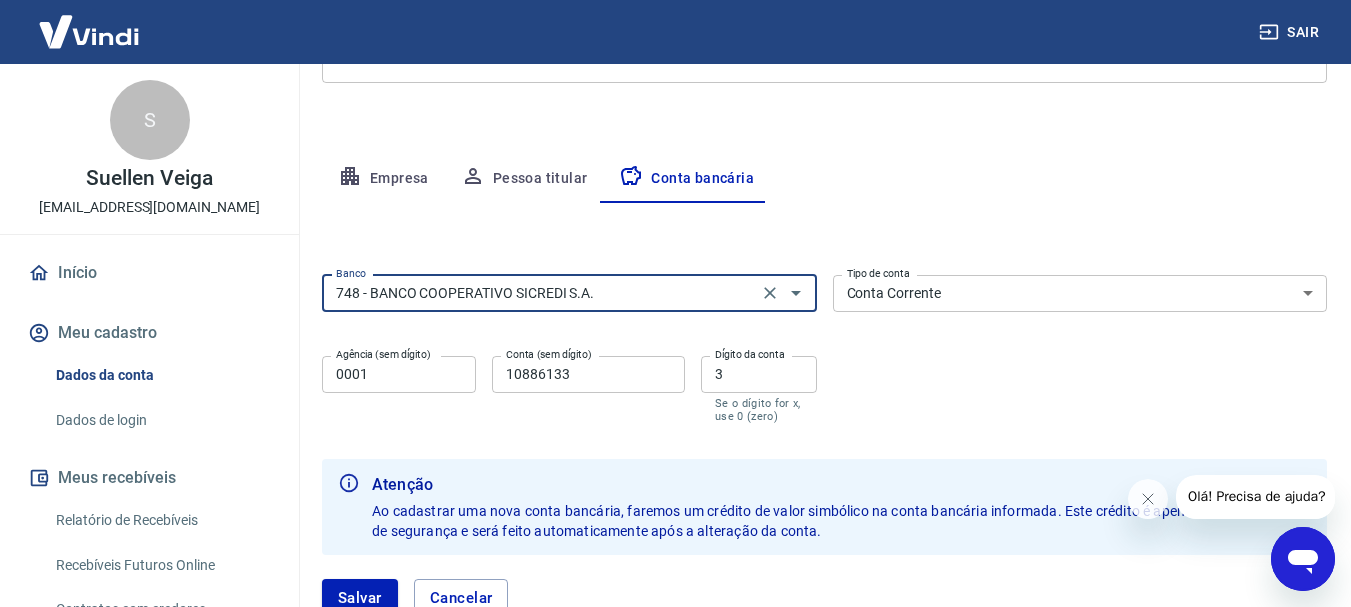 type on "748 - BANCO COOPERATIVO SICREDI S.A." 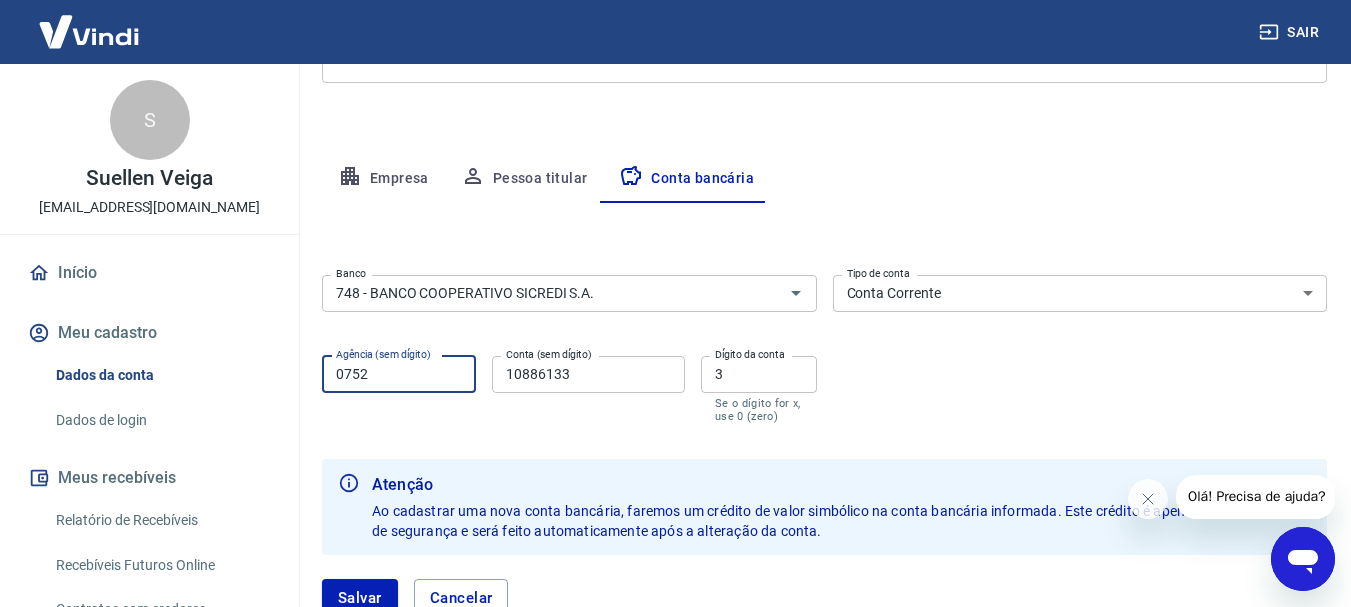 type on "0752" 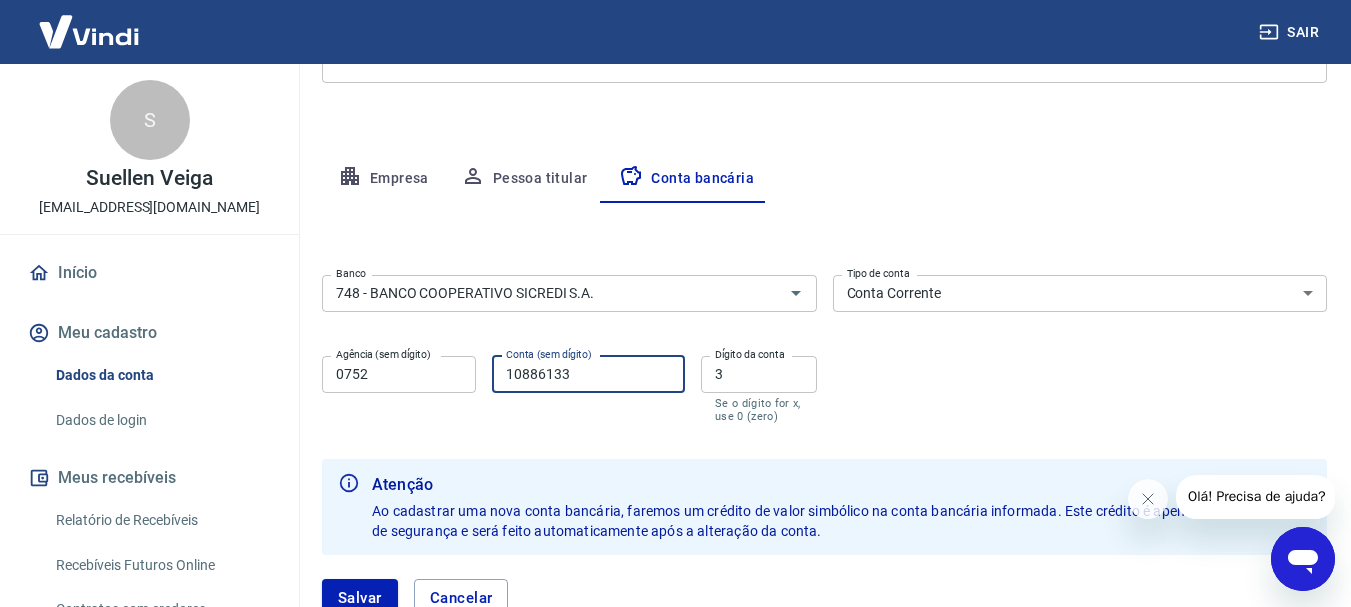 click on "10886133" at bounding box center [588, 374] 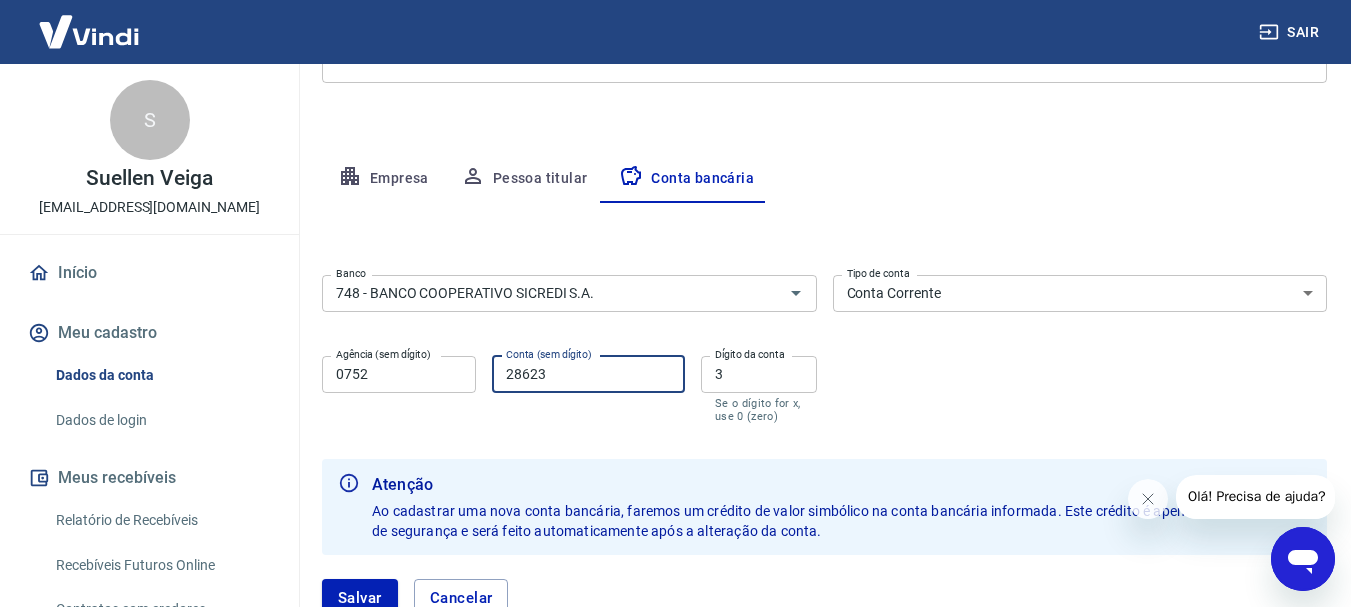 type on "28623" 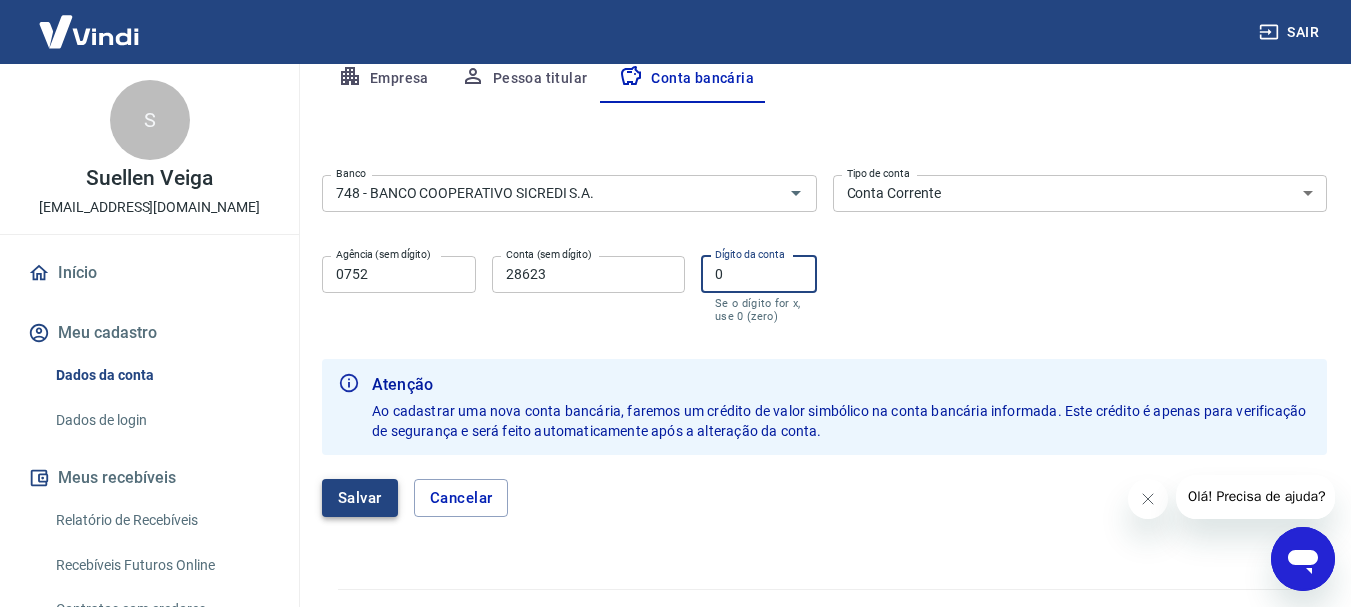 type on "0" 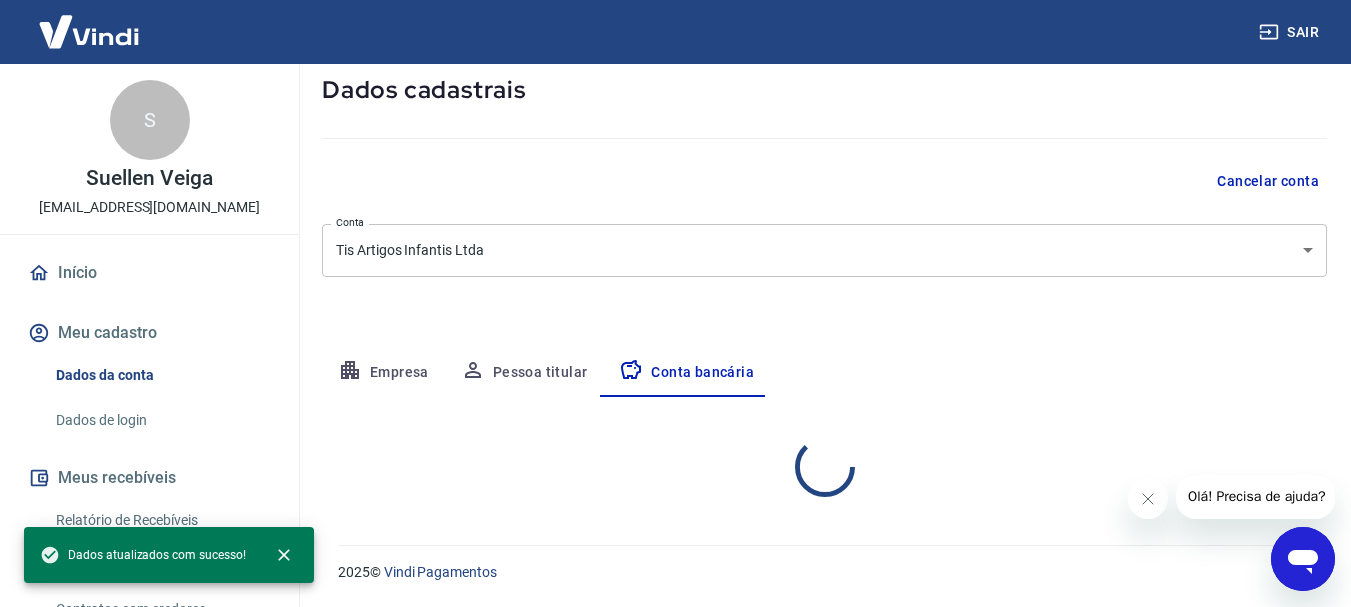 scroll, scrollTop: 304, scrollLeft: 0, axis: vertical 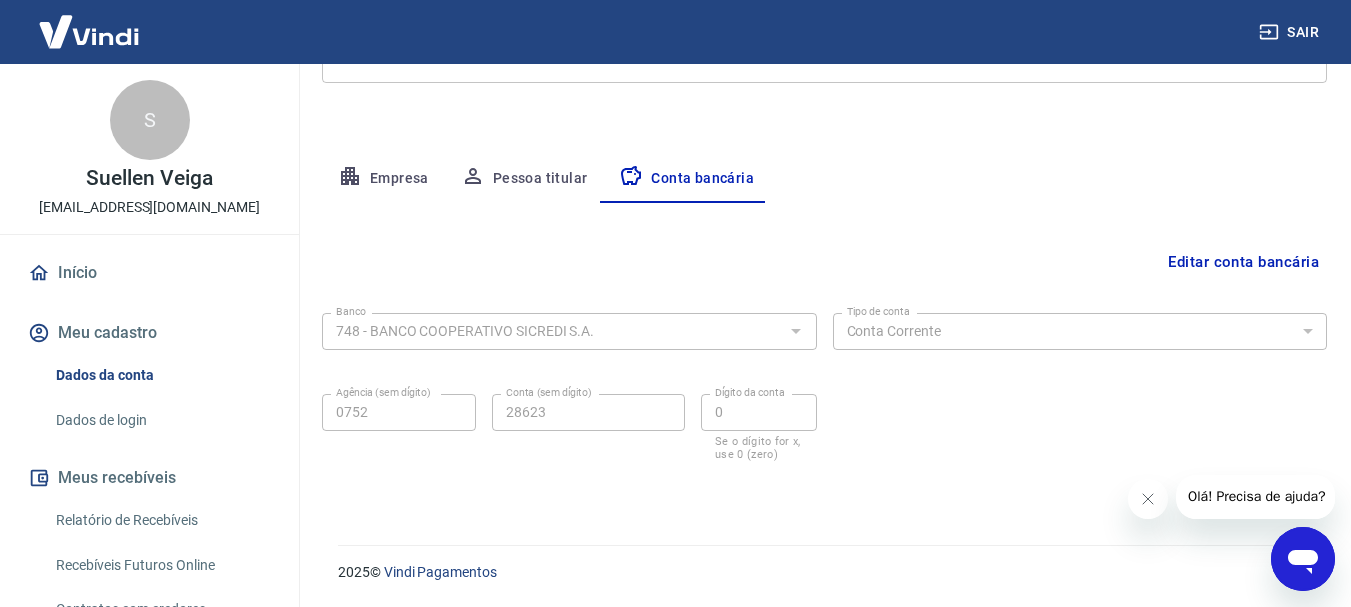 click at bounding box center [89, 31] 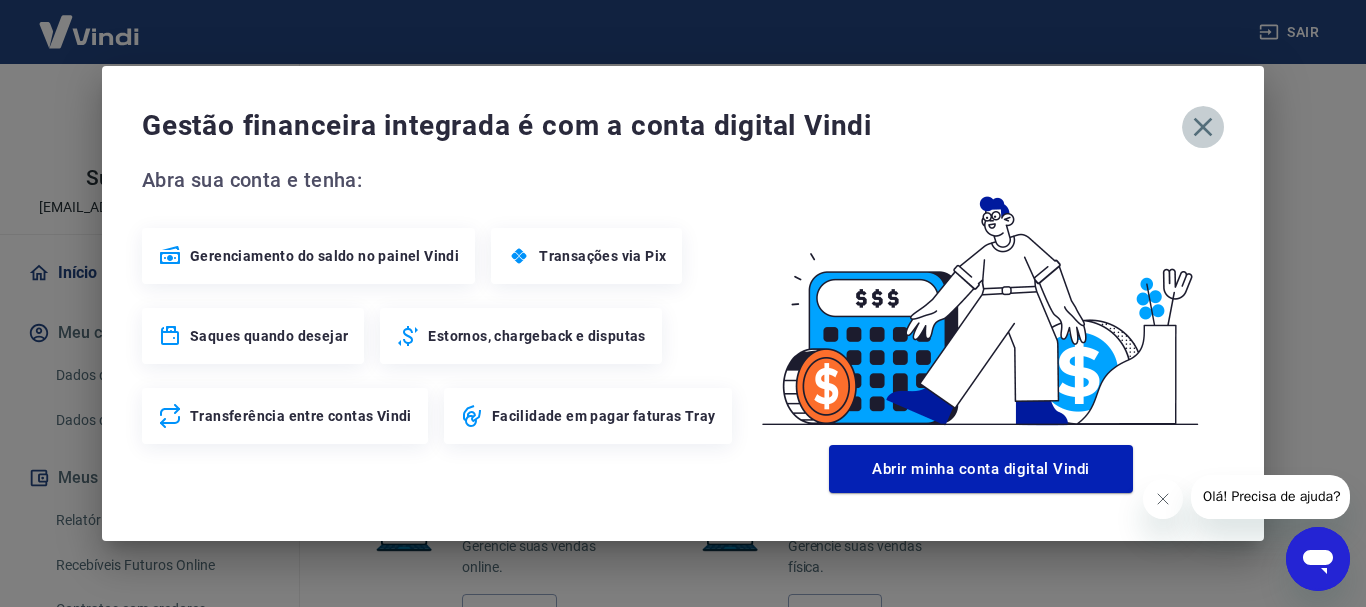 click 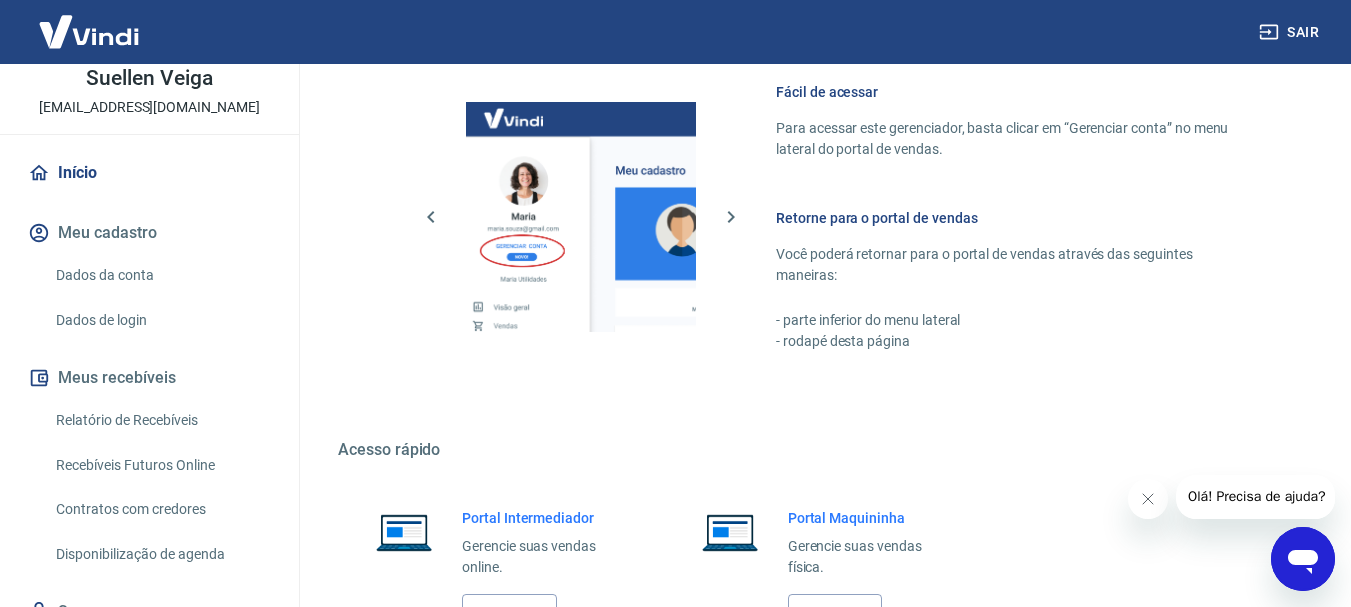 scroll, scrollTop: 0, scrollLeft: 0, axis: both 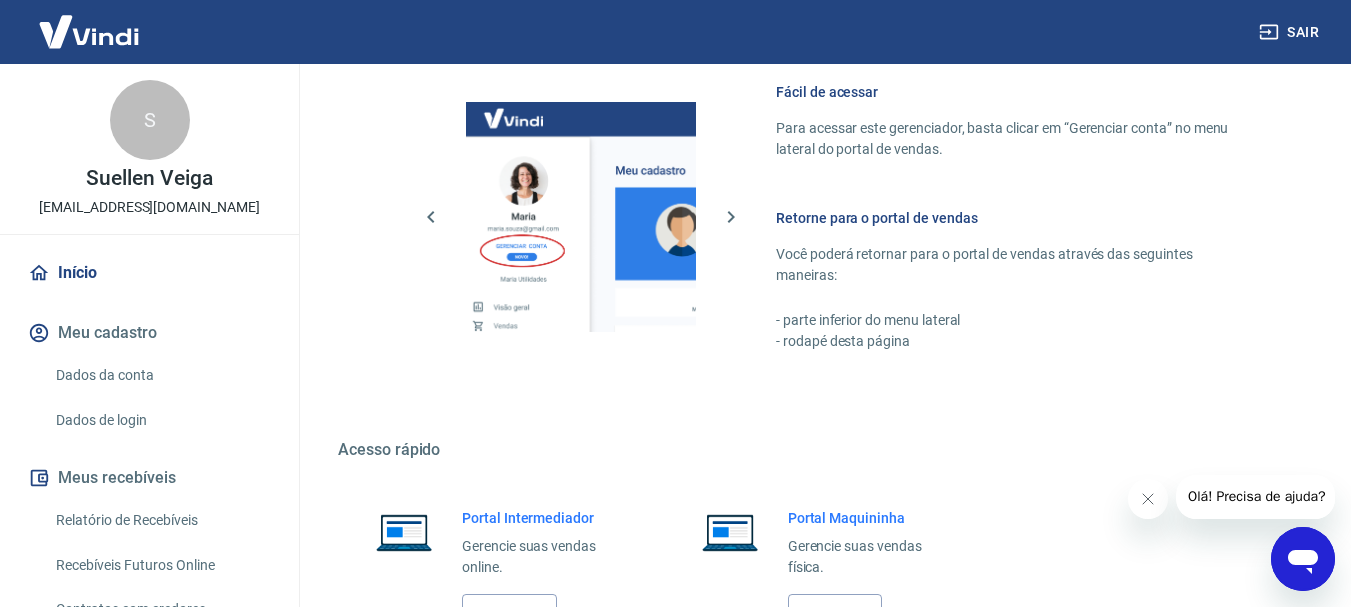 click at bounding box center [89, 31] 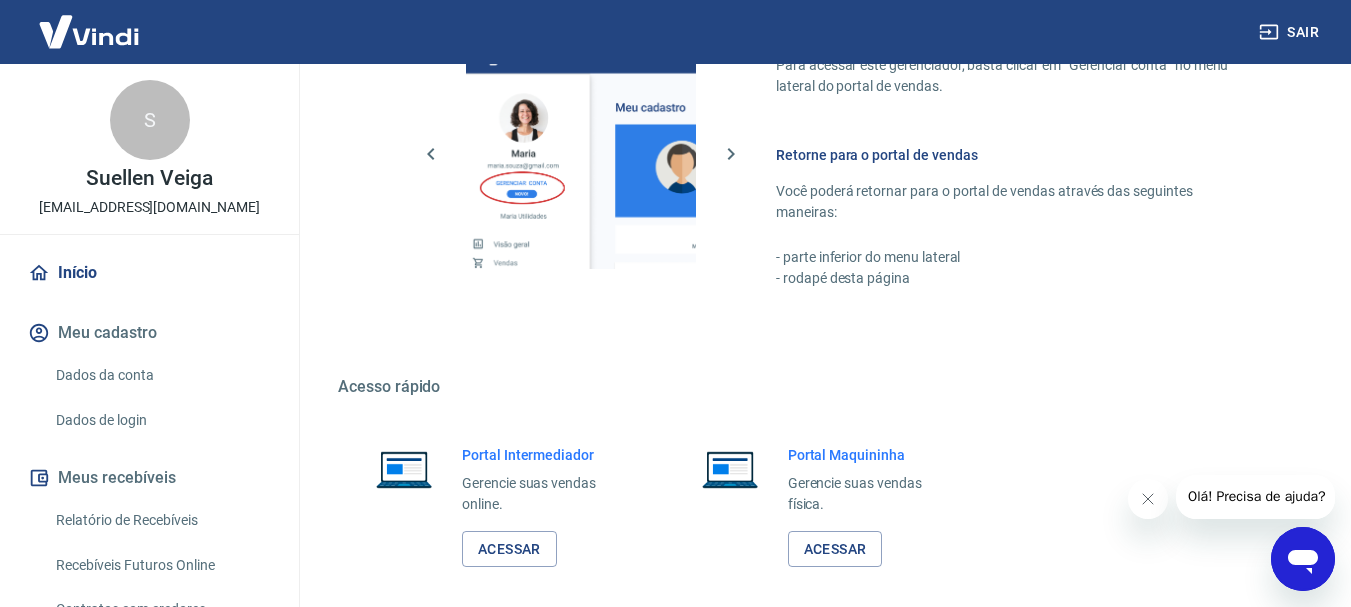 scroll, scrollTop: 1241, scrollLeft: 0, axis: vertical 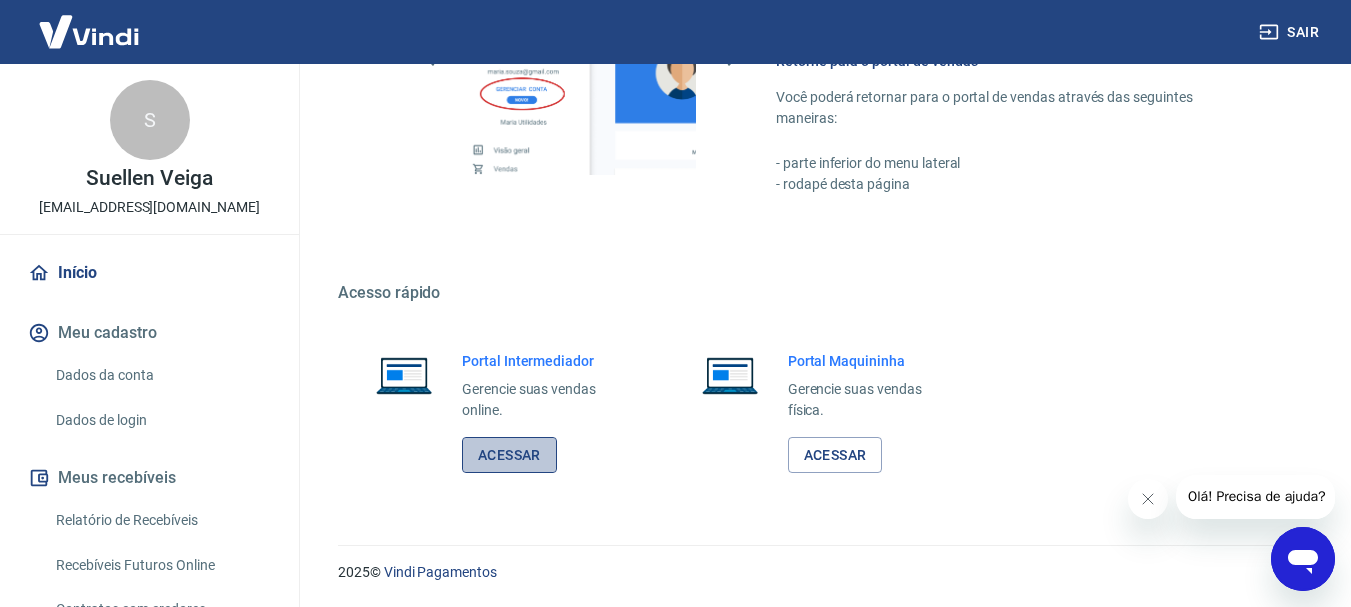 click on "Acessar" at bounding box center (509, 455) 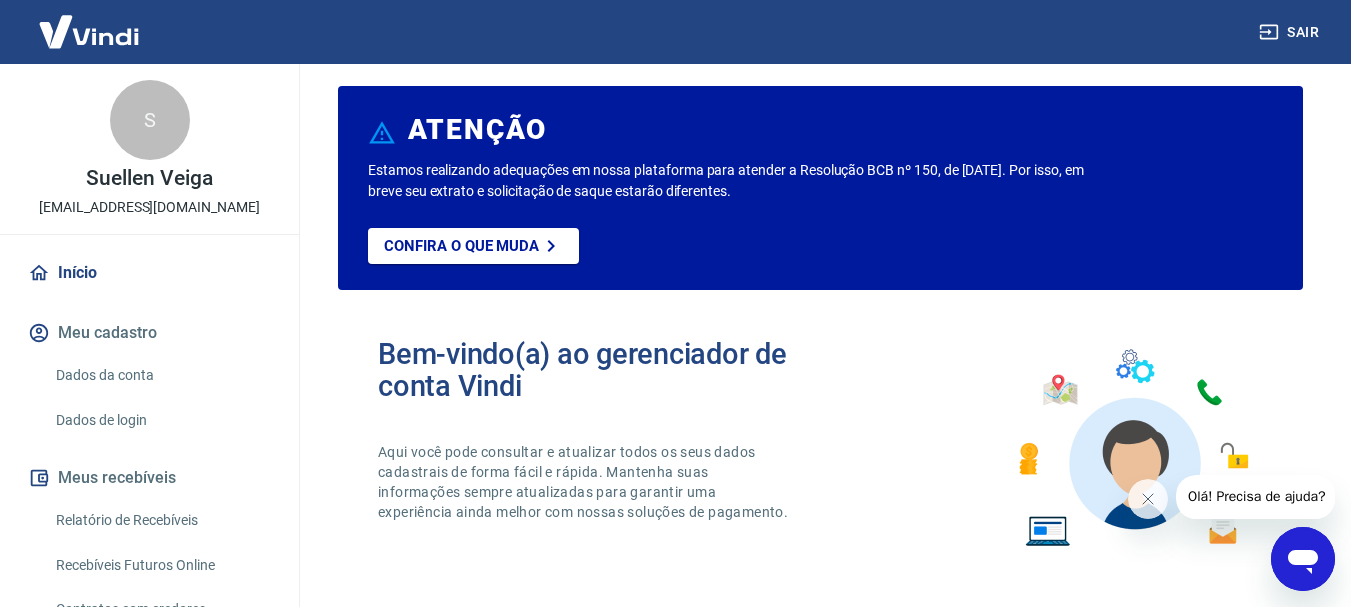 scroll, scrollTop: 0, scrollLeft: 0, axis: both 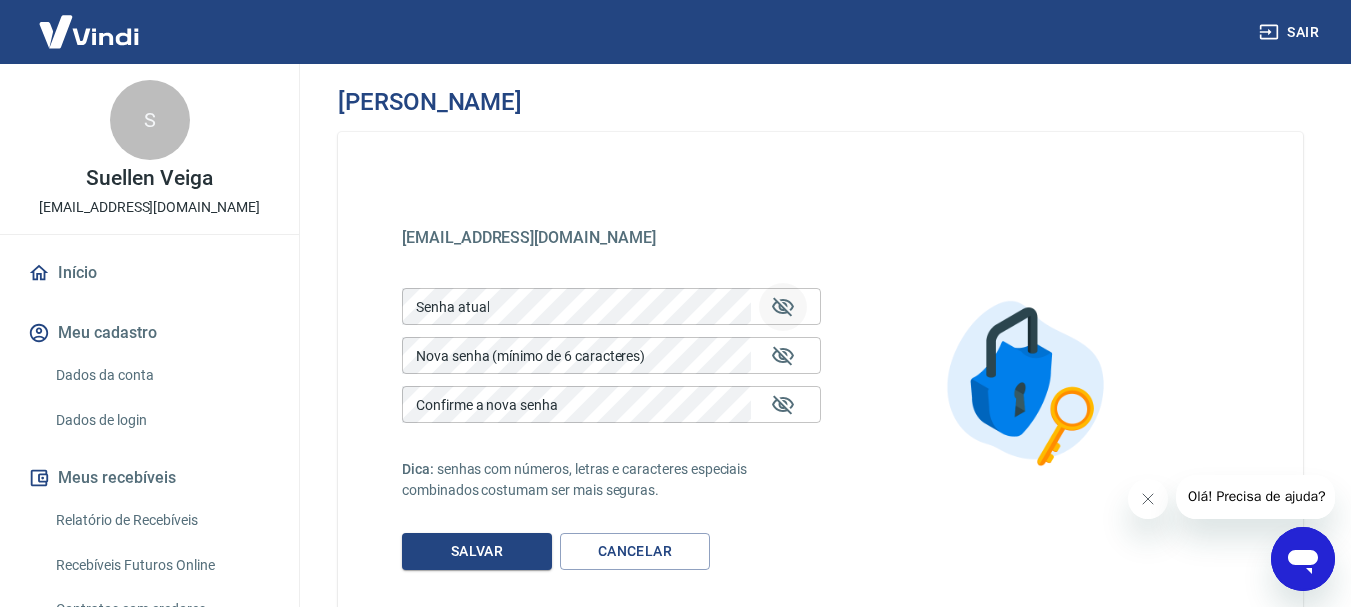 click 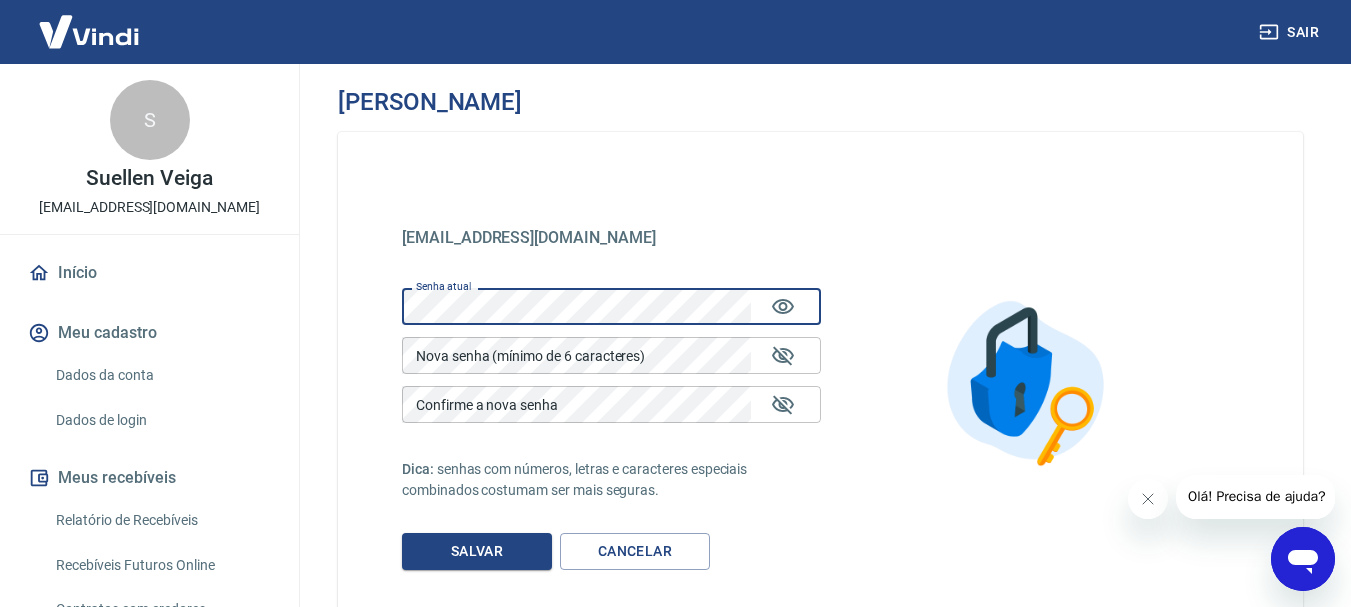 click on "Cancelar" at bounding box center [635, 551] 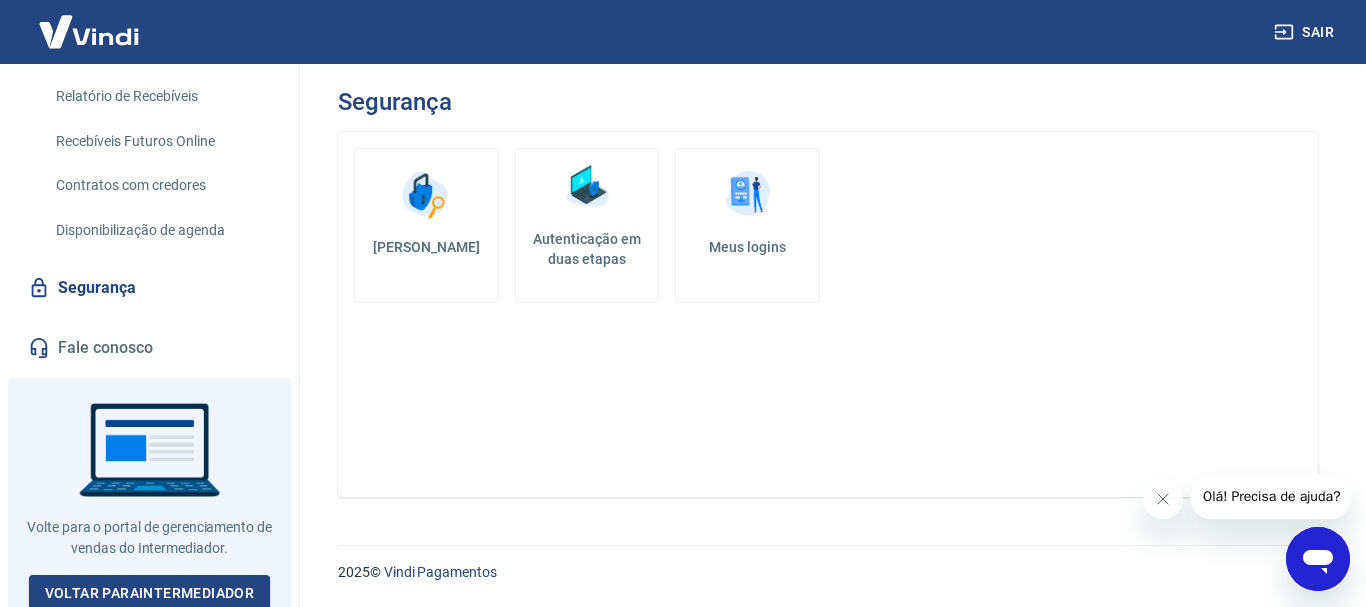 scroll, scrollTop: 429, scrollLeft: 0, axis: vertical 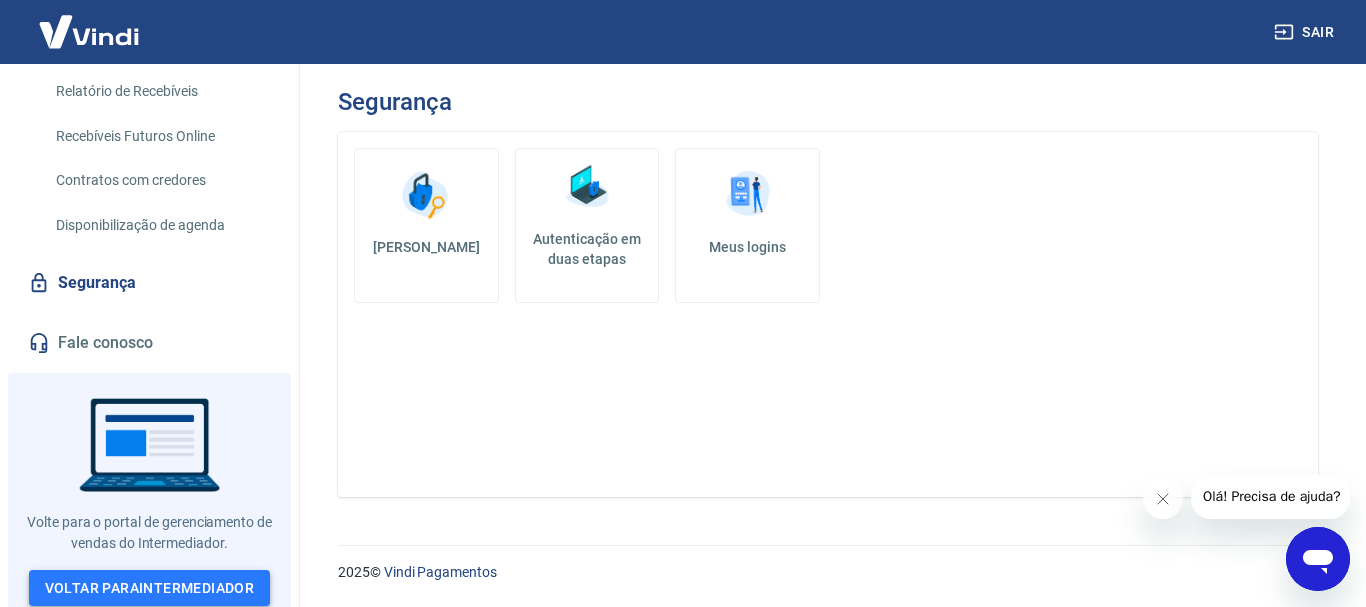 click on "Voltar para  Intermediador" at bounding box center (150, 588) 